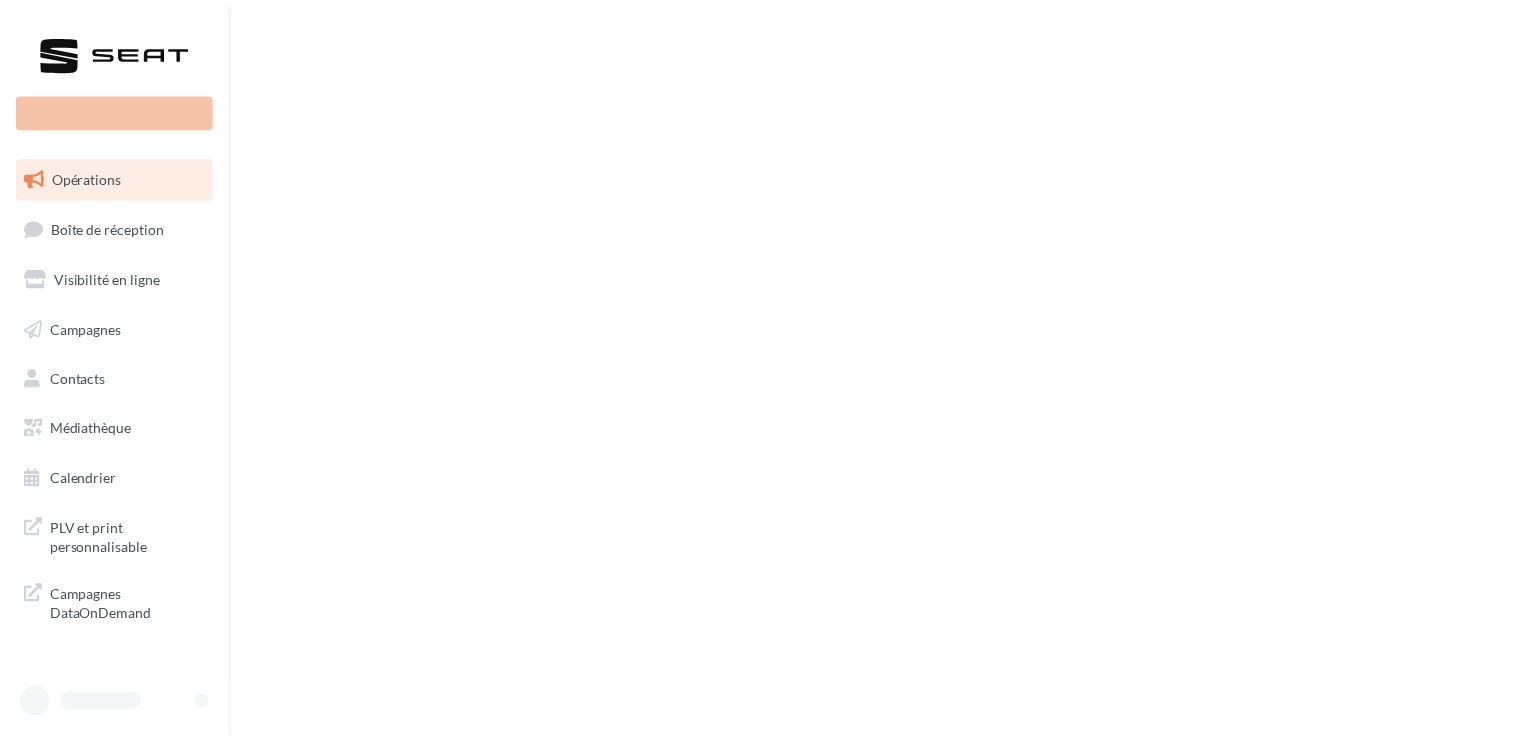scroll, scrollTop: 0, scrollLeft: 0, axis: both 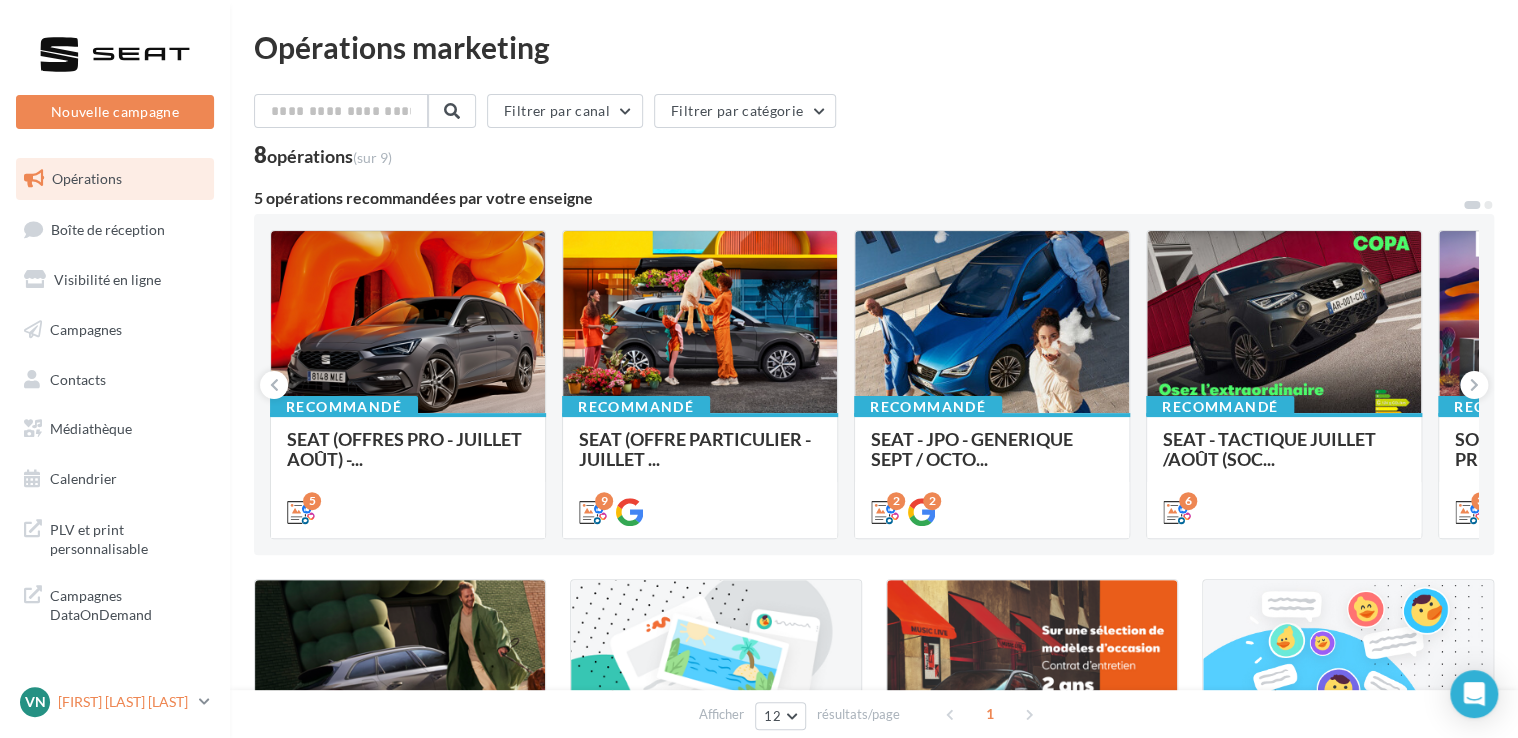 click on "[FIRST] [LAST] [LAST]" at bounding box center (124, 702) 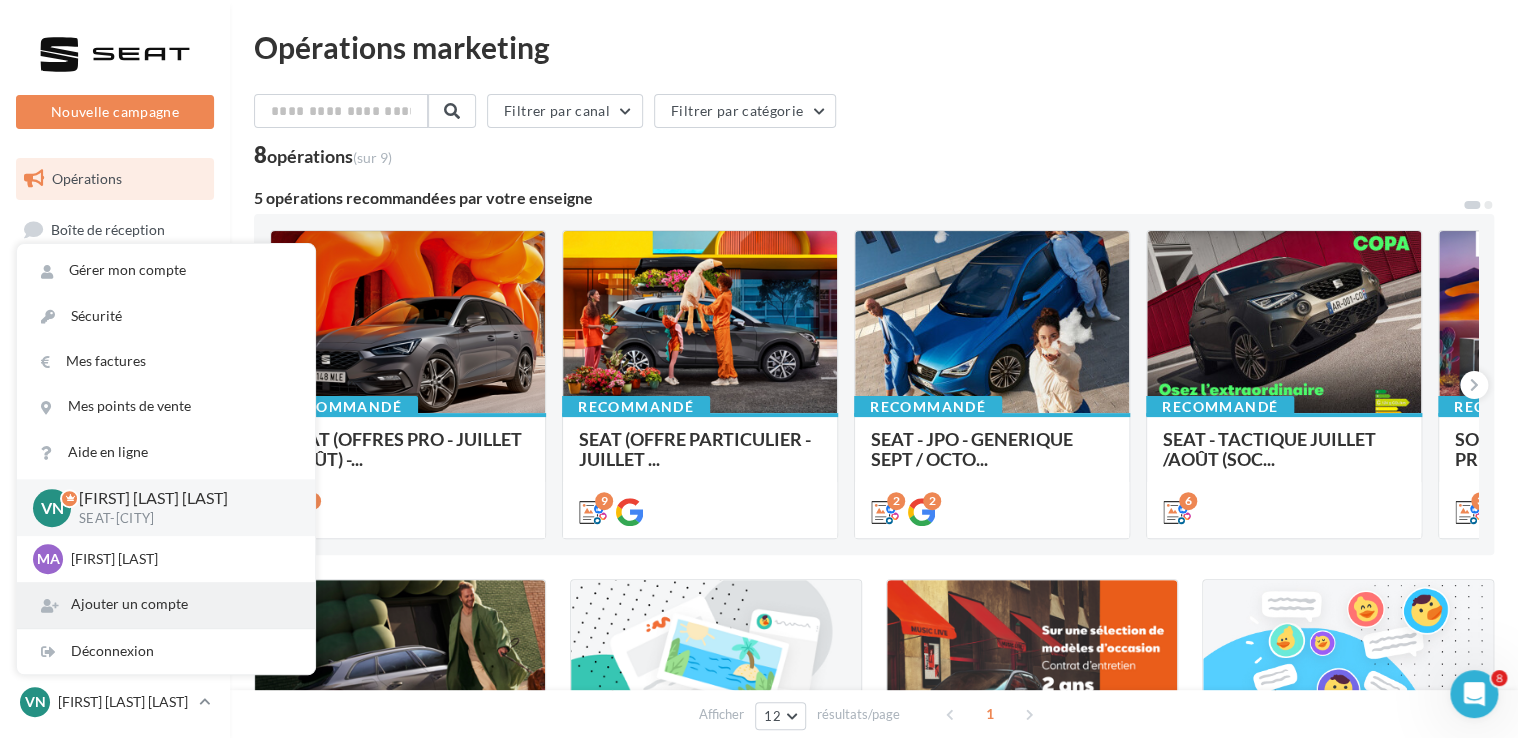 scroll, scrollTop: 0, scrollLeft: 0, axis: both 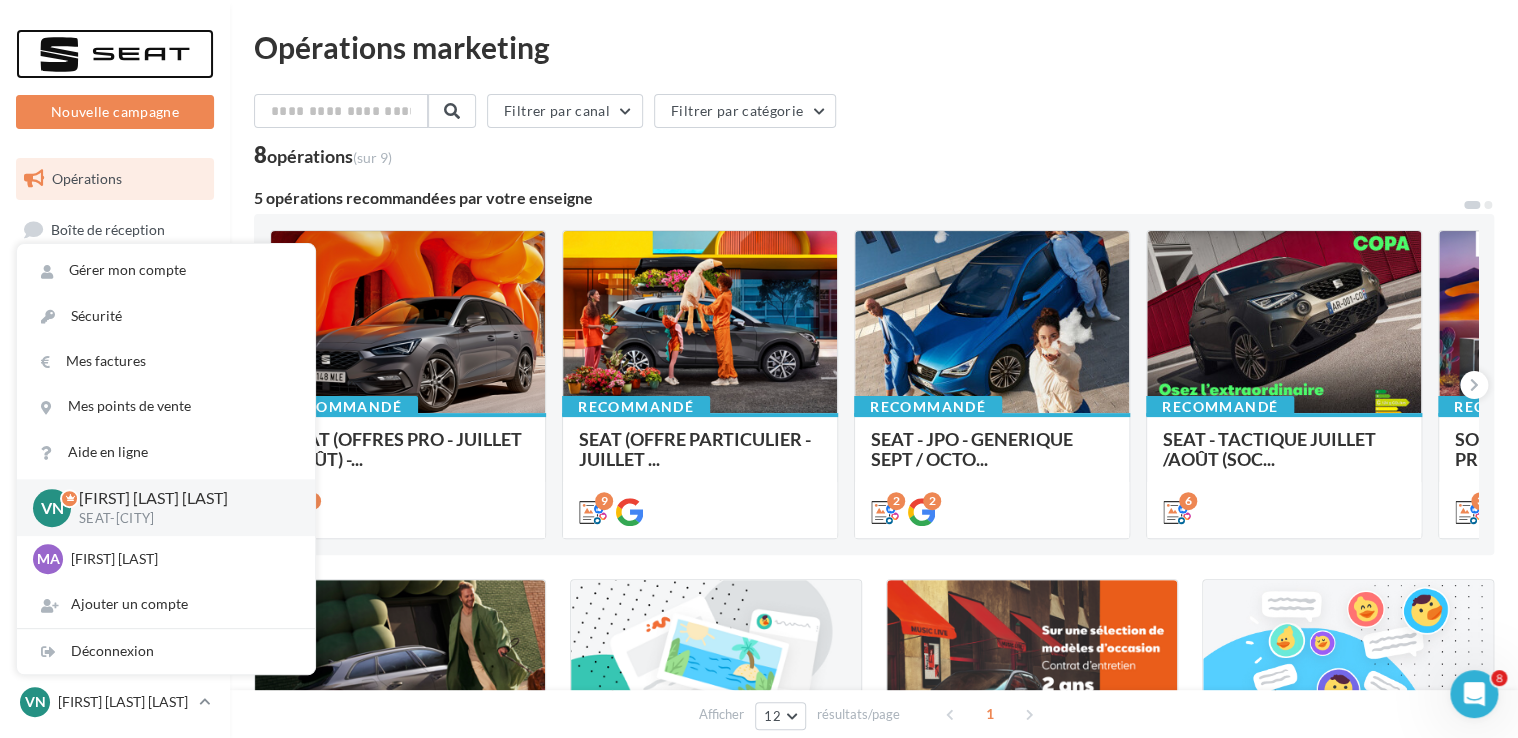 click at bounding box center (115, 54) 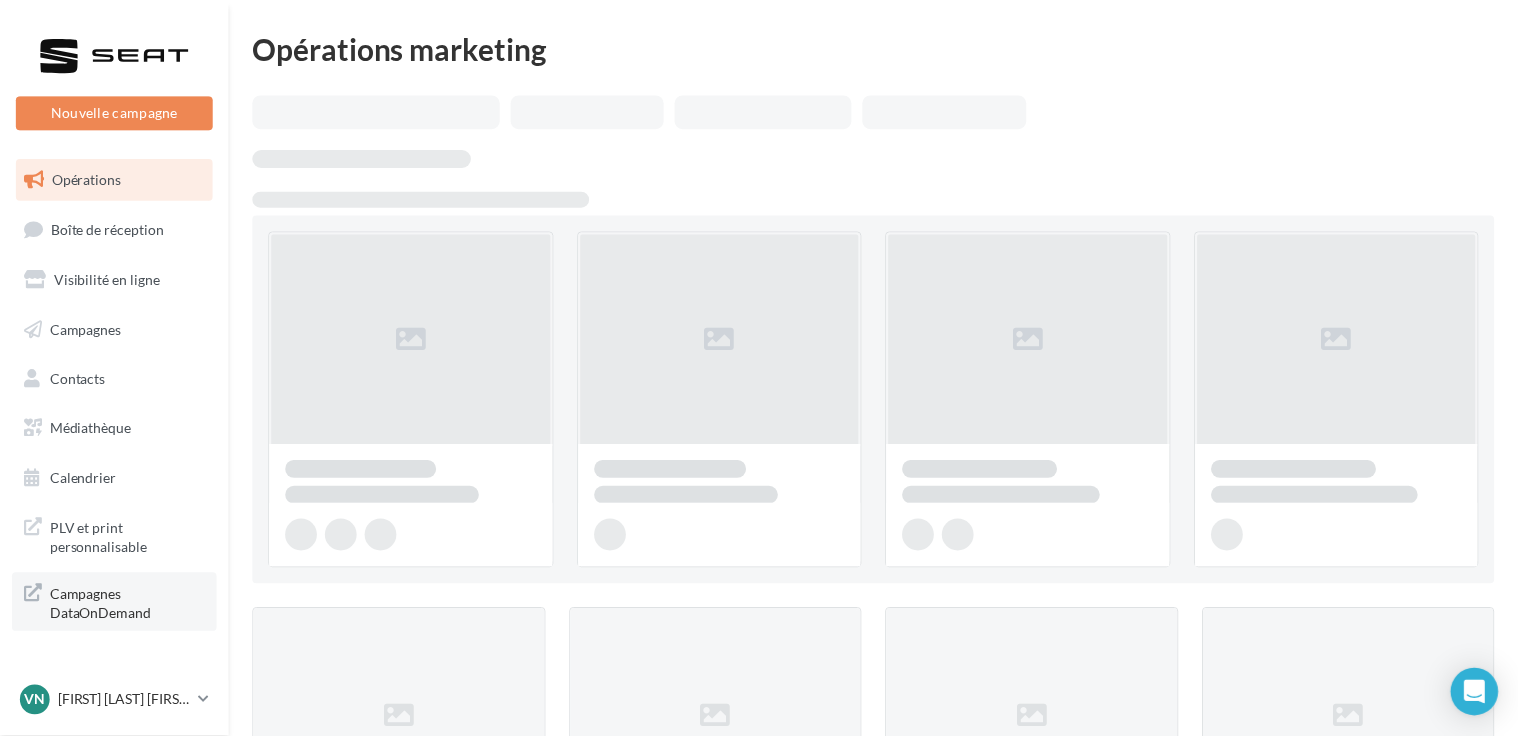 scroll, scrollTop: 0, scrollLeft: 0, axis: both 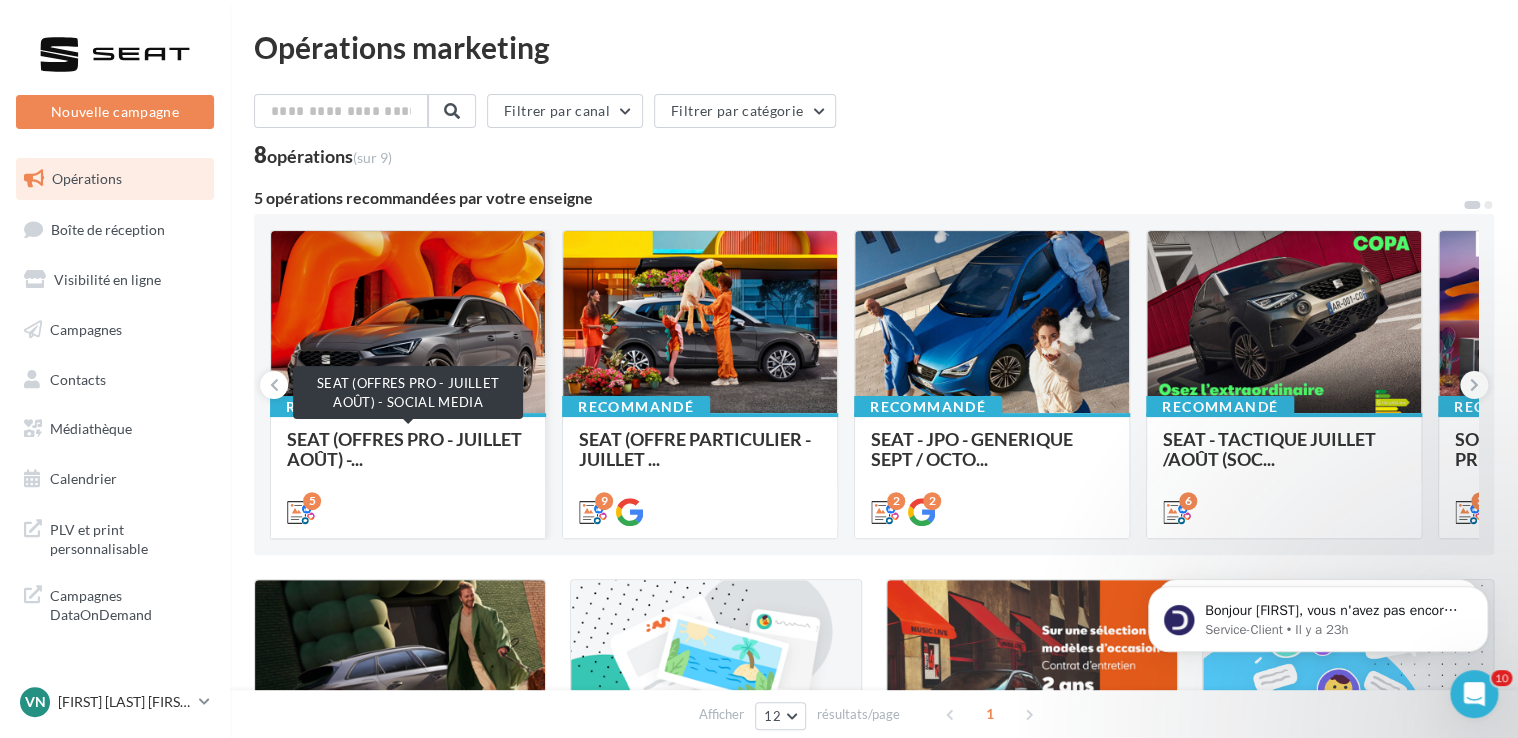 click on "SEAT (OFFRES PRO - JUILLET AOÛT) -..." at bounding box center (404, 449) 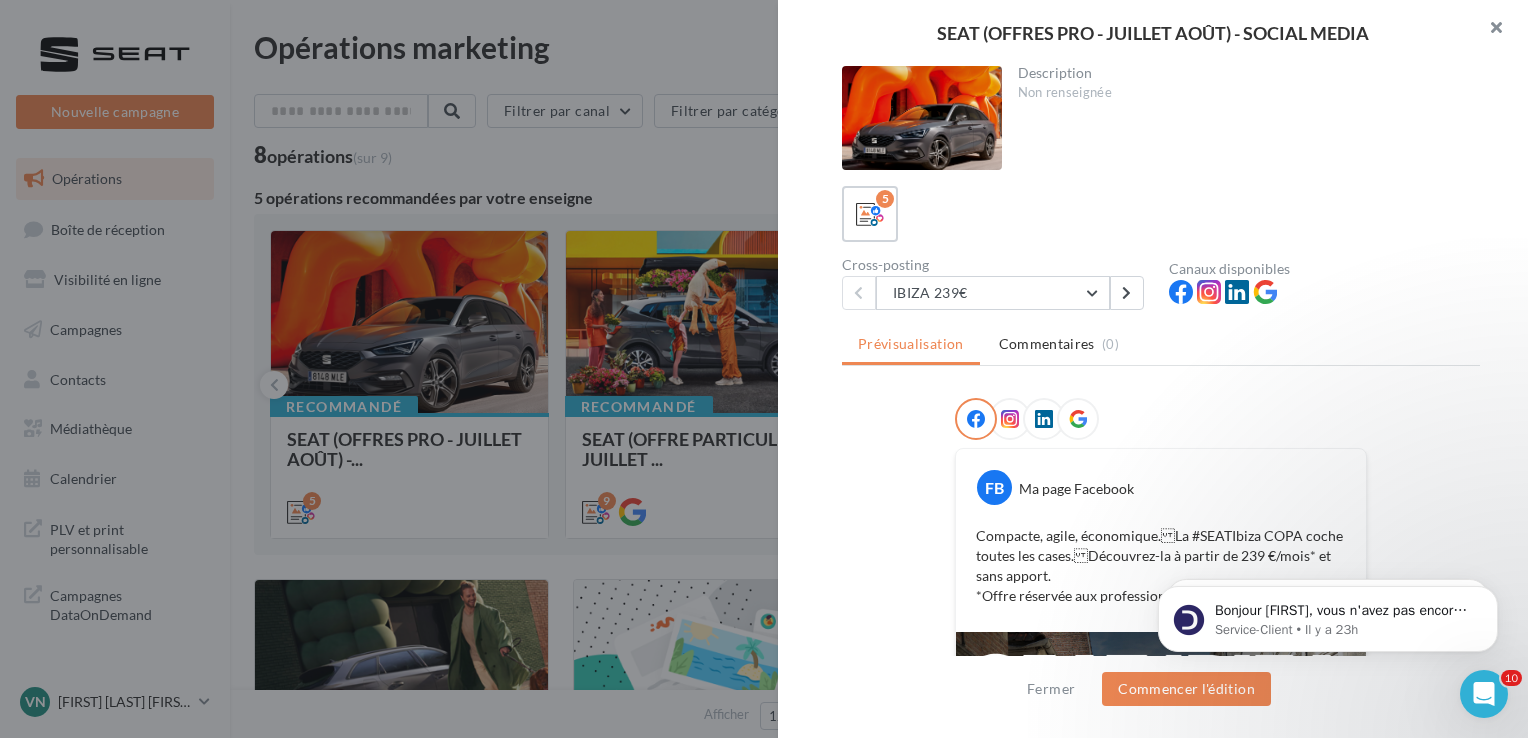 click at bounding box center (1488, 30) 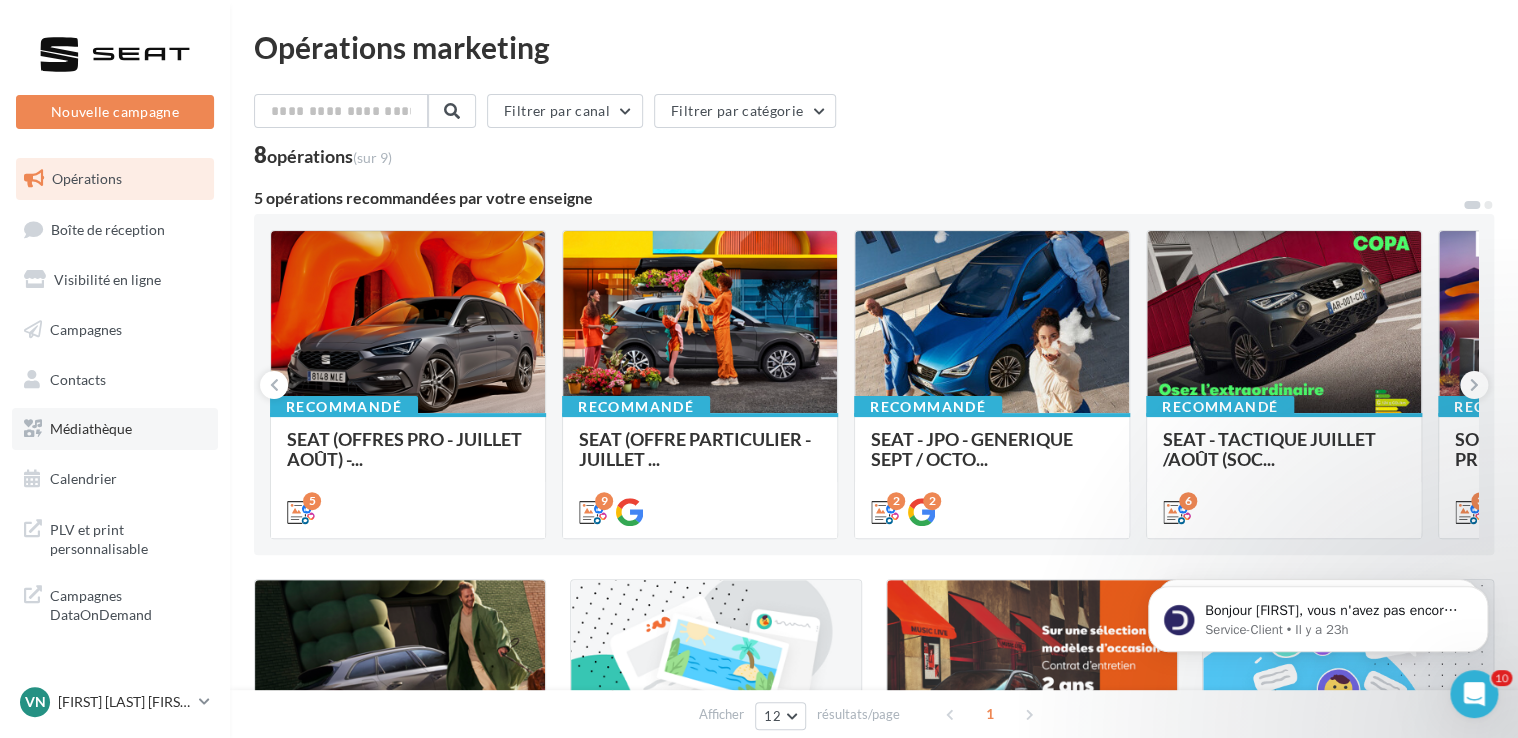 click on "Médiathèque" at bounding box center (115, 429) 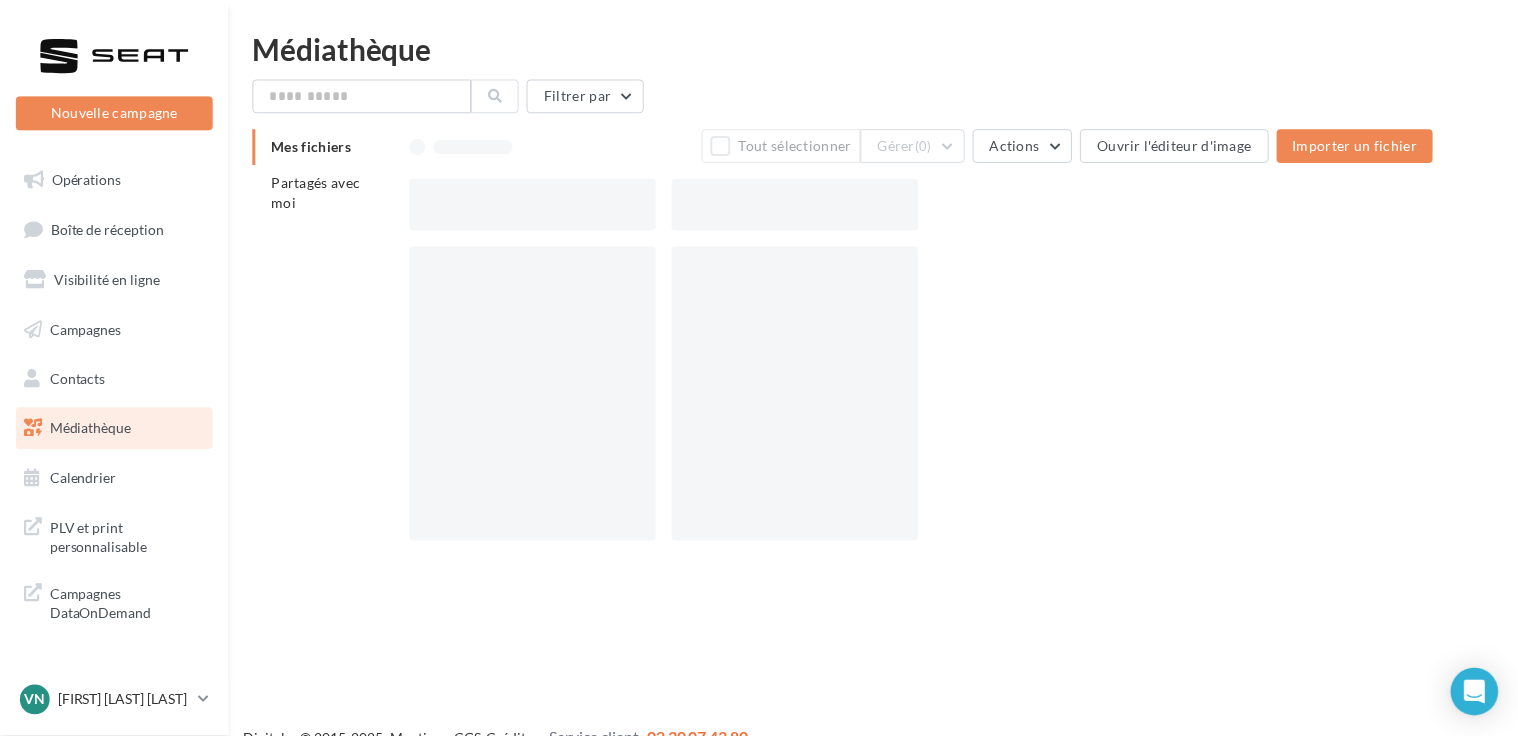scroll, scrollTop: 0, scrollLeft: 0, axis: both 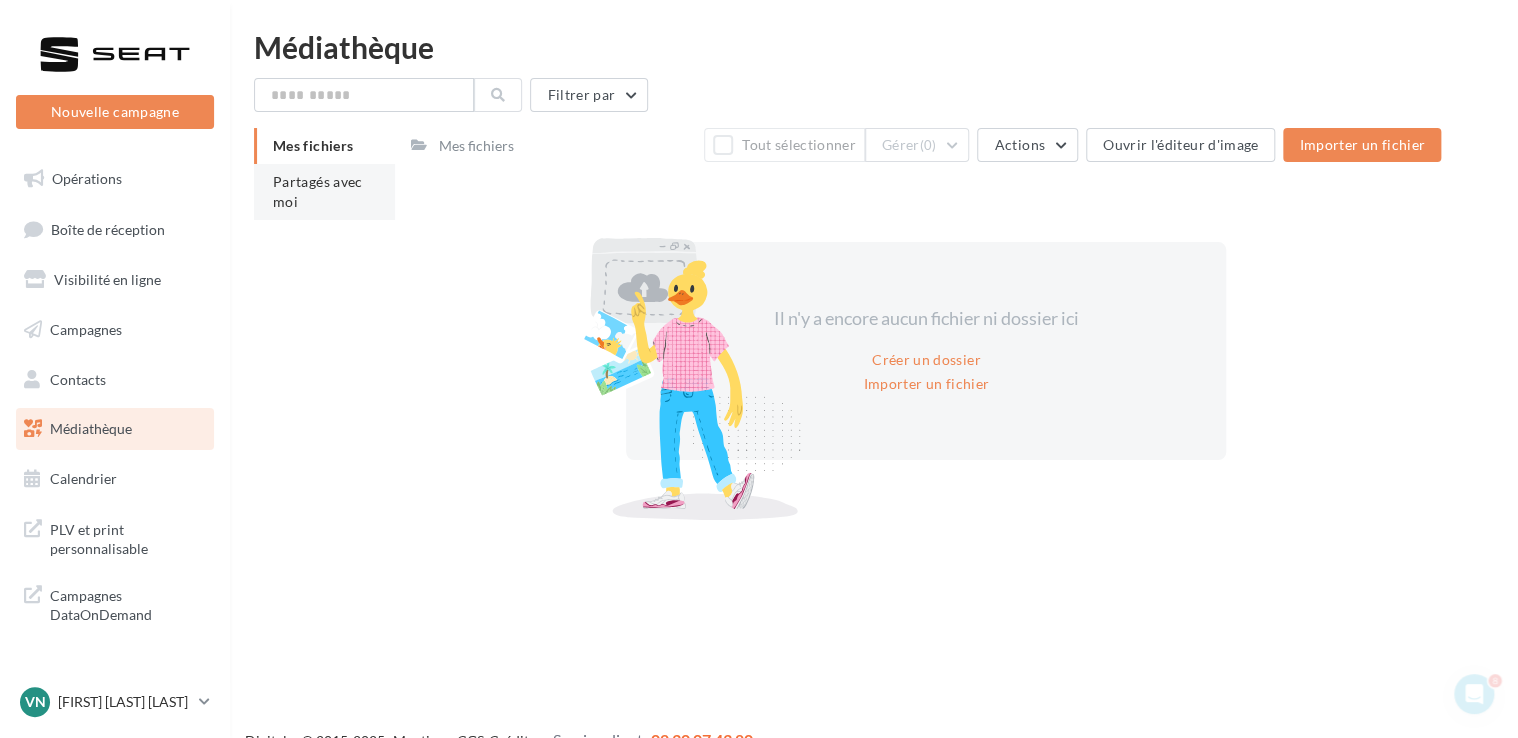 click on "Partagés avec moi" at bounding box center (318, 191) 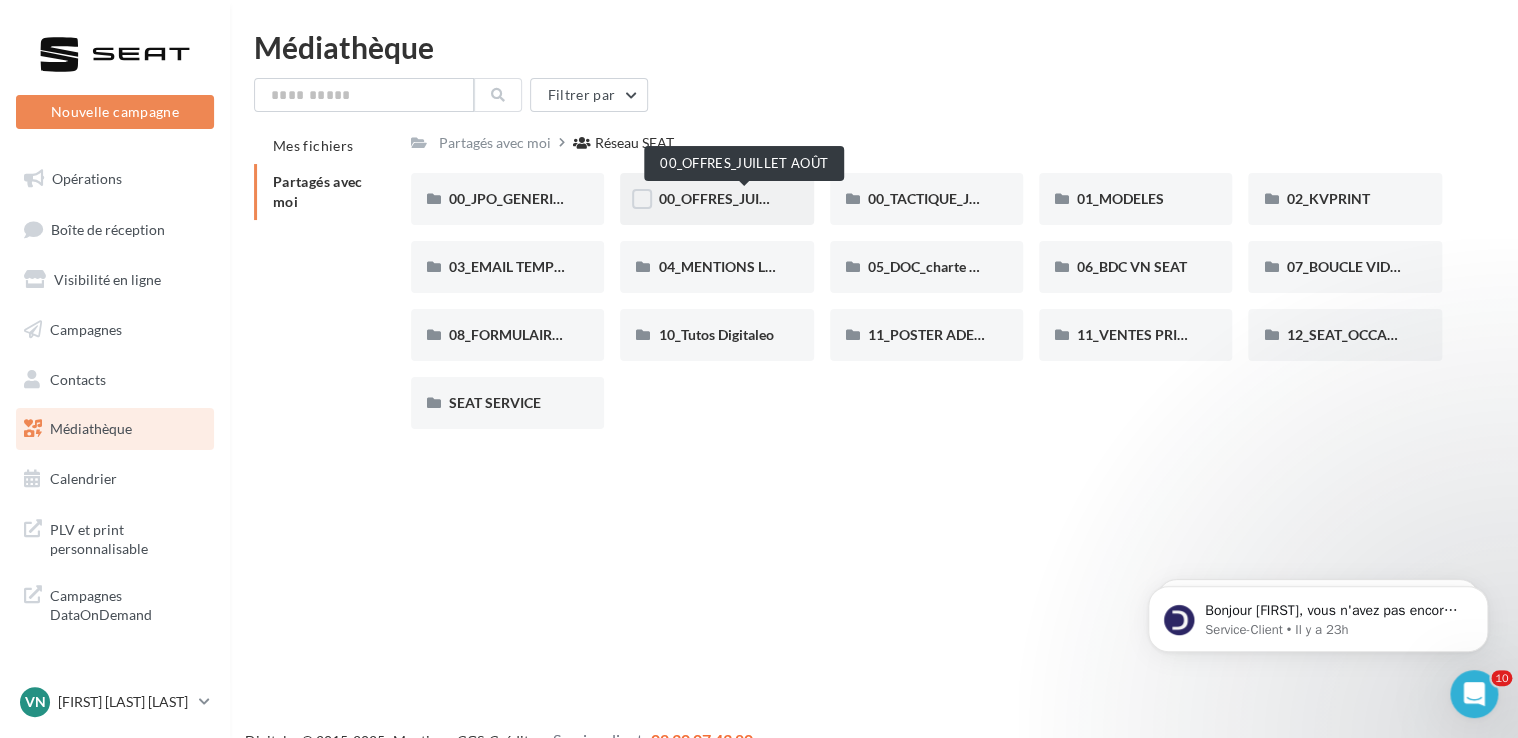 scroll, scrollTop: 0, scrollLeft: 0, axis: both 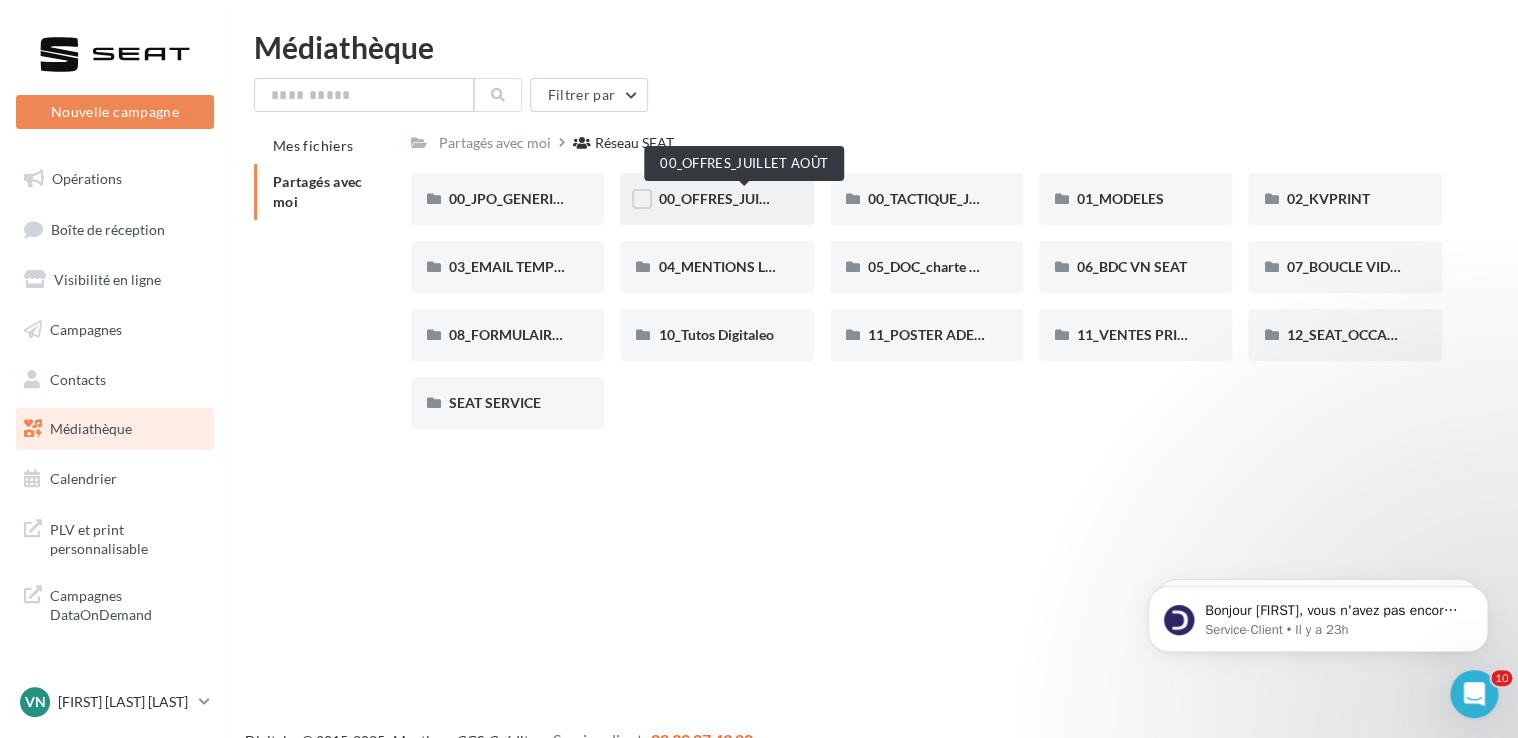 click on "00_OFFRES_JUILLET AOÛT" at bounding box center [744, 198] 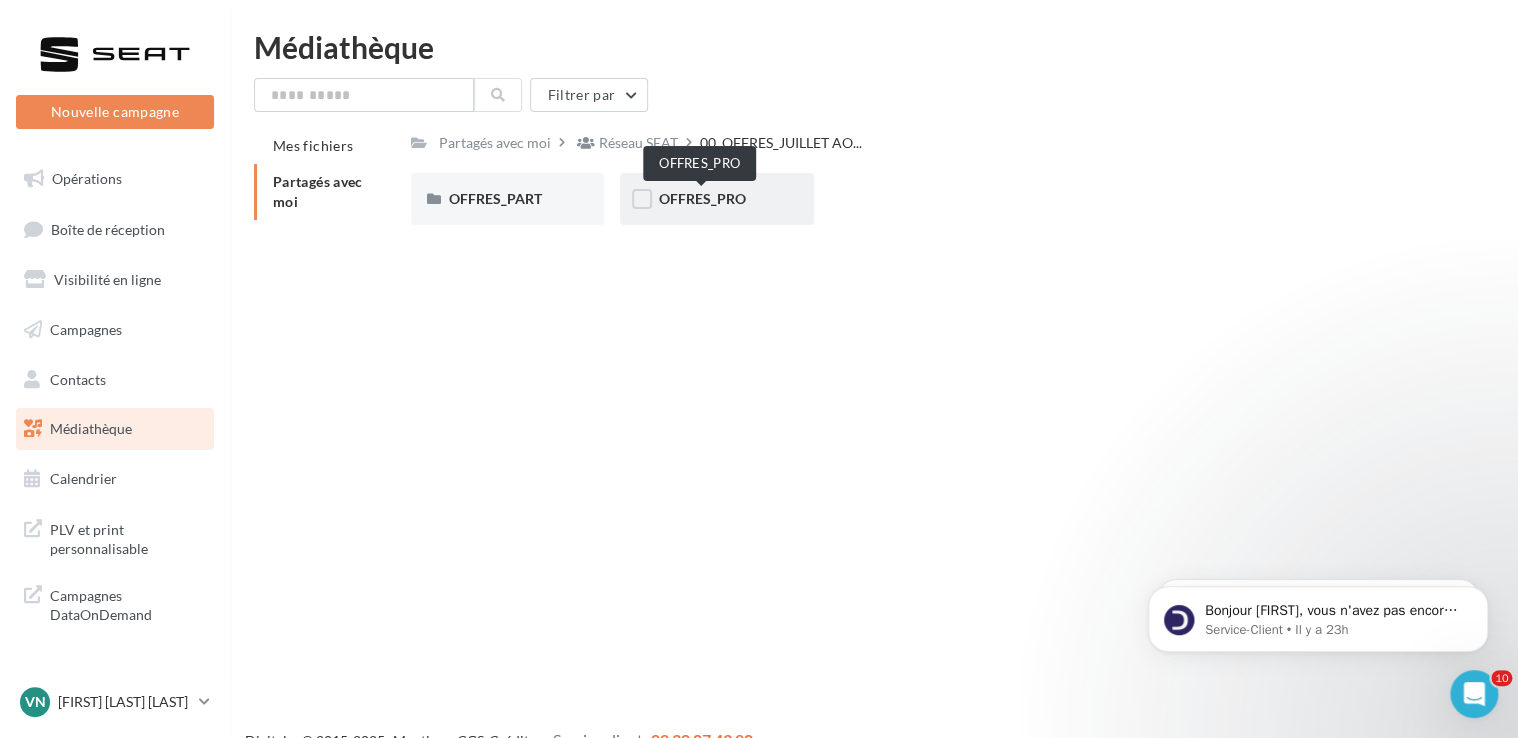 click on "OFFRES_PRO" at bounding box center [701, 198] 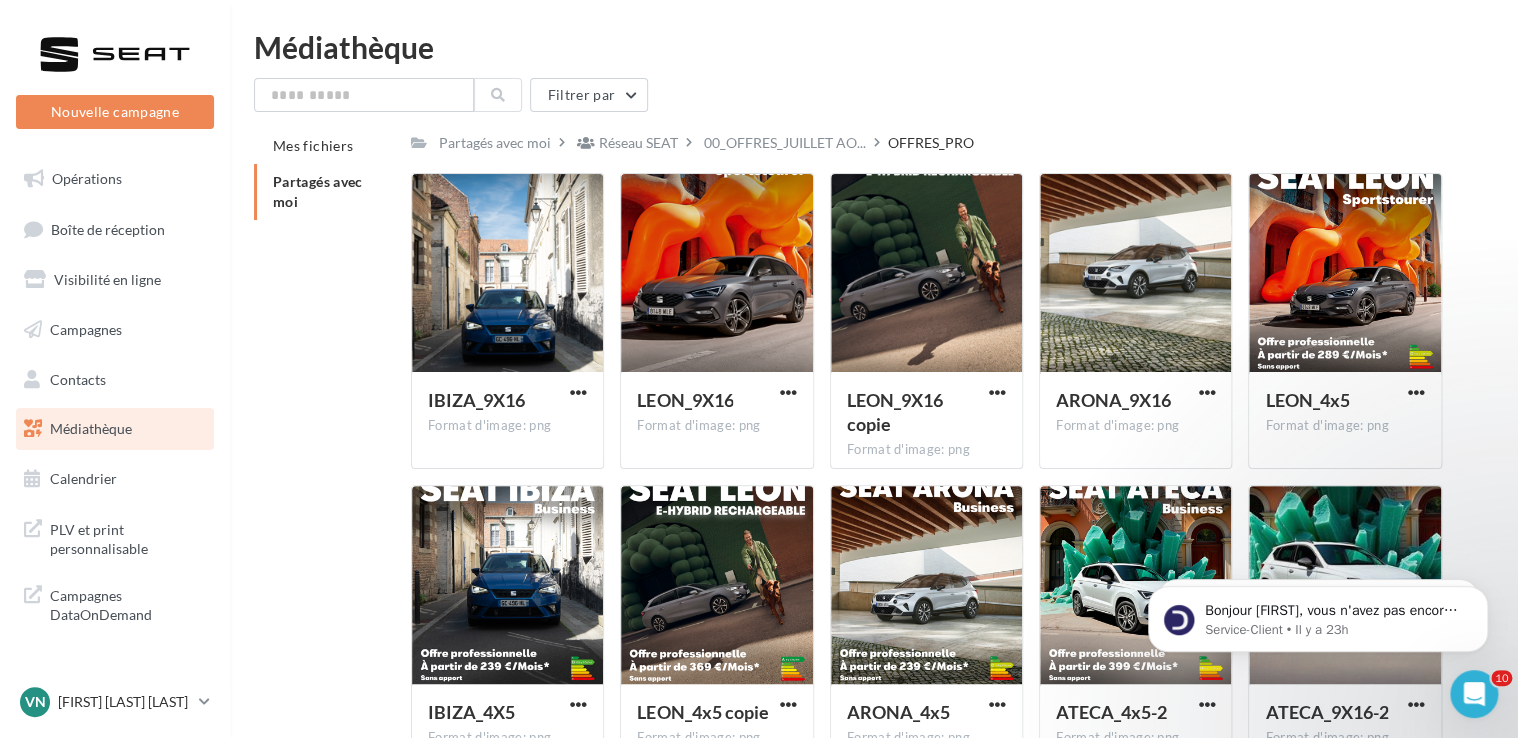 click on "Filtrer par
Mes fichiers
Partagés avec moi
Partagés avec moi              Réseau SEAT        00_OFFRES_JUILLET AO...         OFFRES_PRO                   Rs           Partagé par  Réseau SEAT
IBIZA_9X16  Format d'image: png                   IBIZA_9X16
LEON_9X16  Format d'image: png                   LEON_9X16
LEON_9X16 copie  Format d'image: png                   LEON_9X16 copie
ARONA_9X16  Format d'image: png                   ARONA_9X16
LEON_4x5  Format d'image: png                   LEON_4x5
IBIZA_4X5  Format d'image: png" at bounding box center [874, 437] 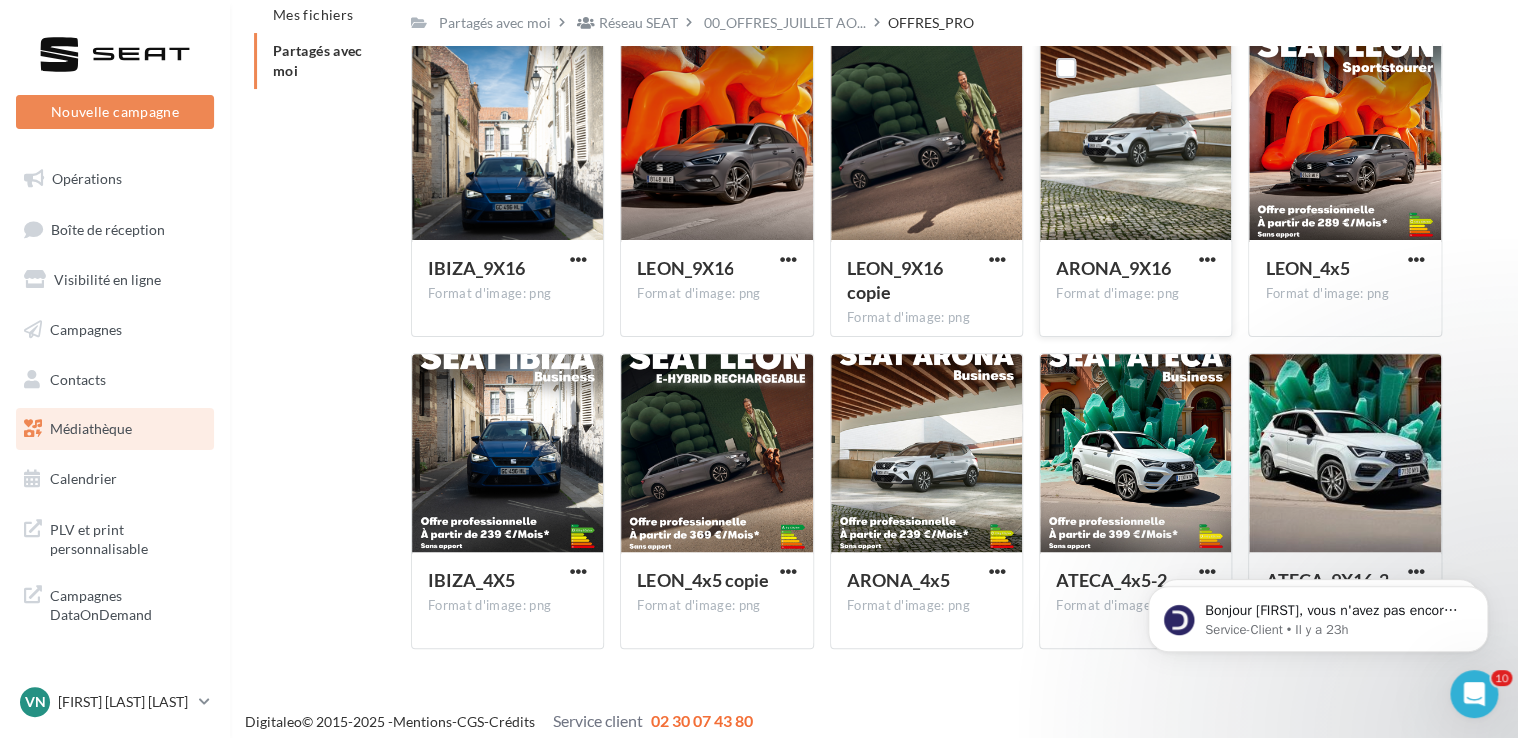 scroll, scrollTop: 132, scrollLeft: 0, axis: vertical 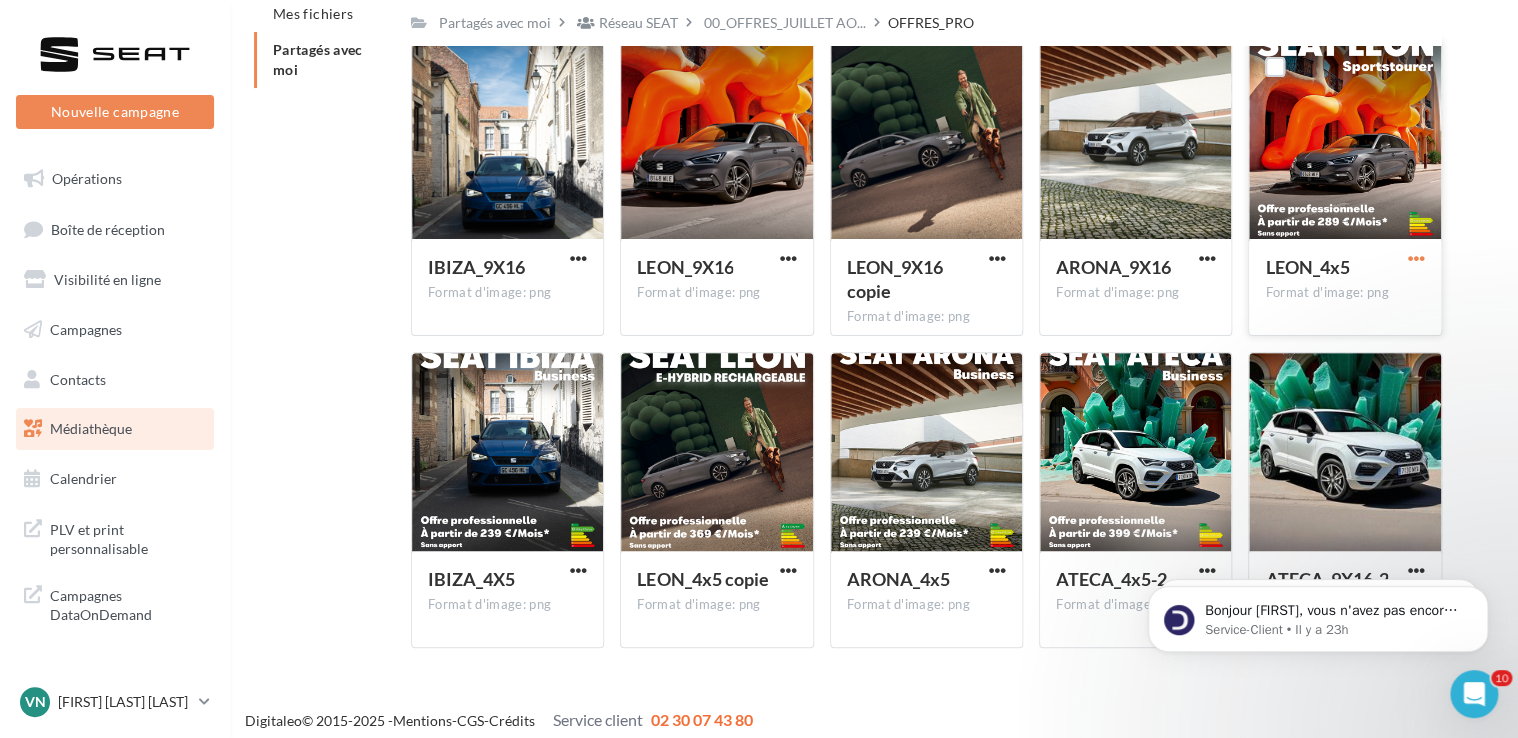 click at bounding box center (1416, 258) 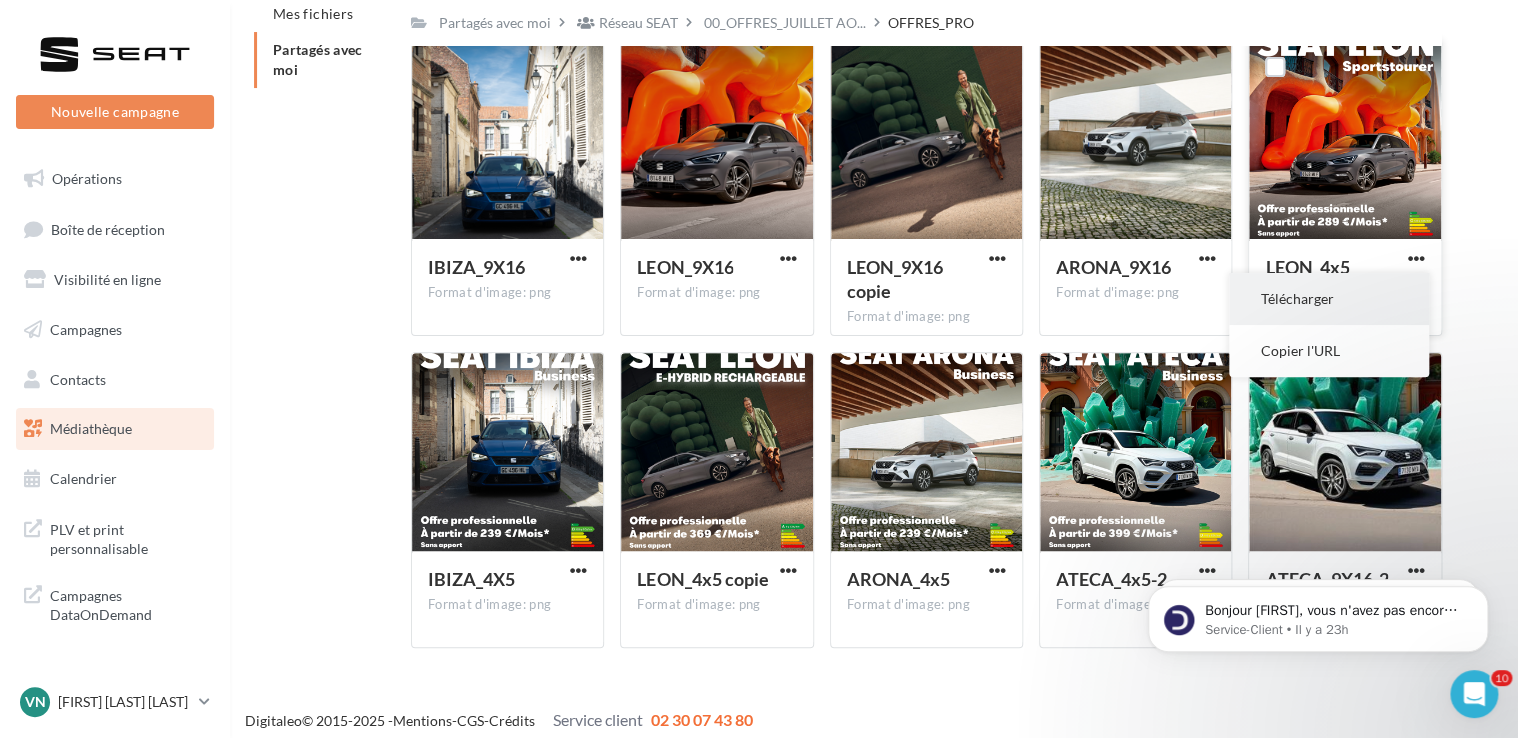 click on "Télécharger" at bounding box center (1329, 299) 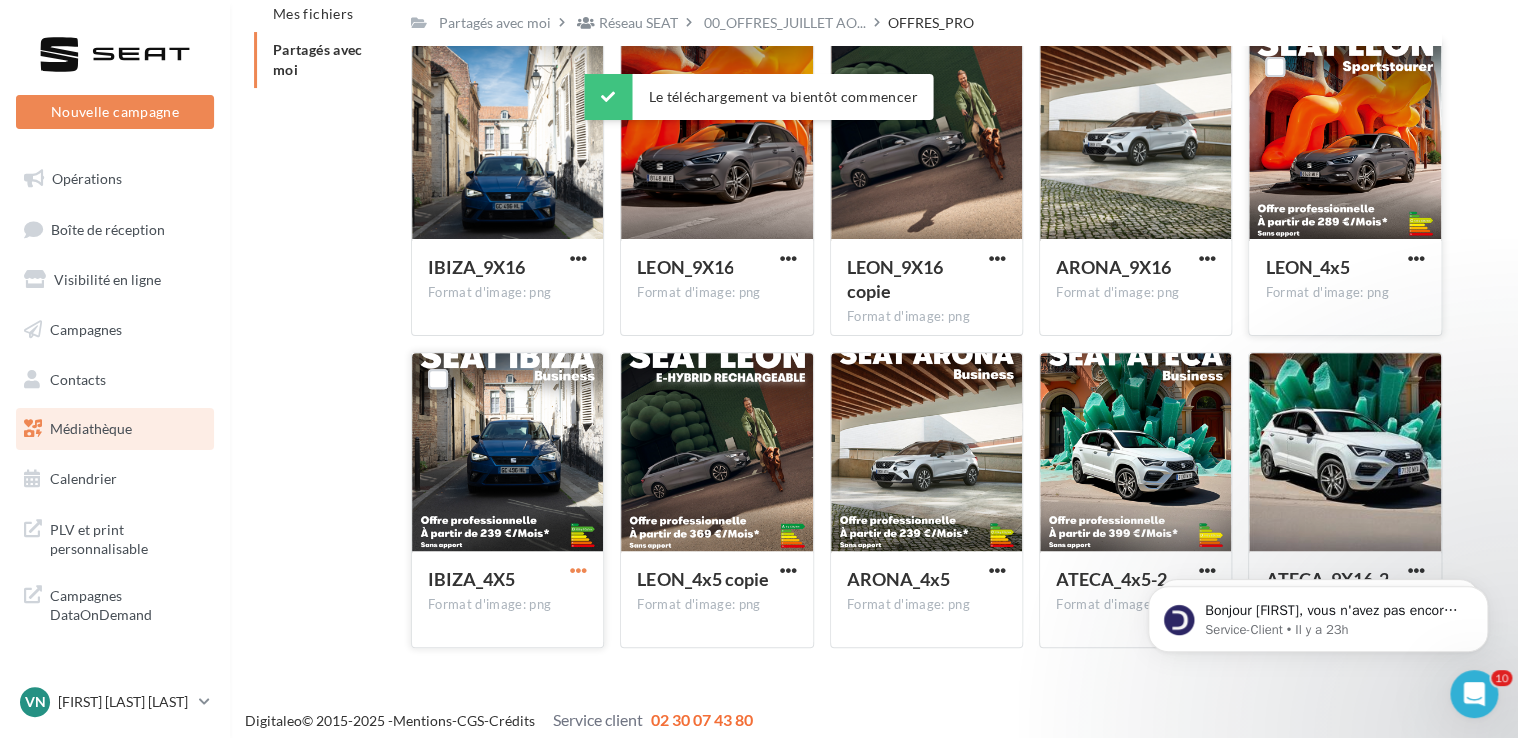 click at bounding box center [578, 570] 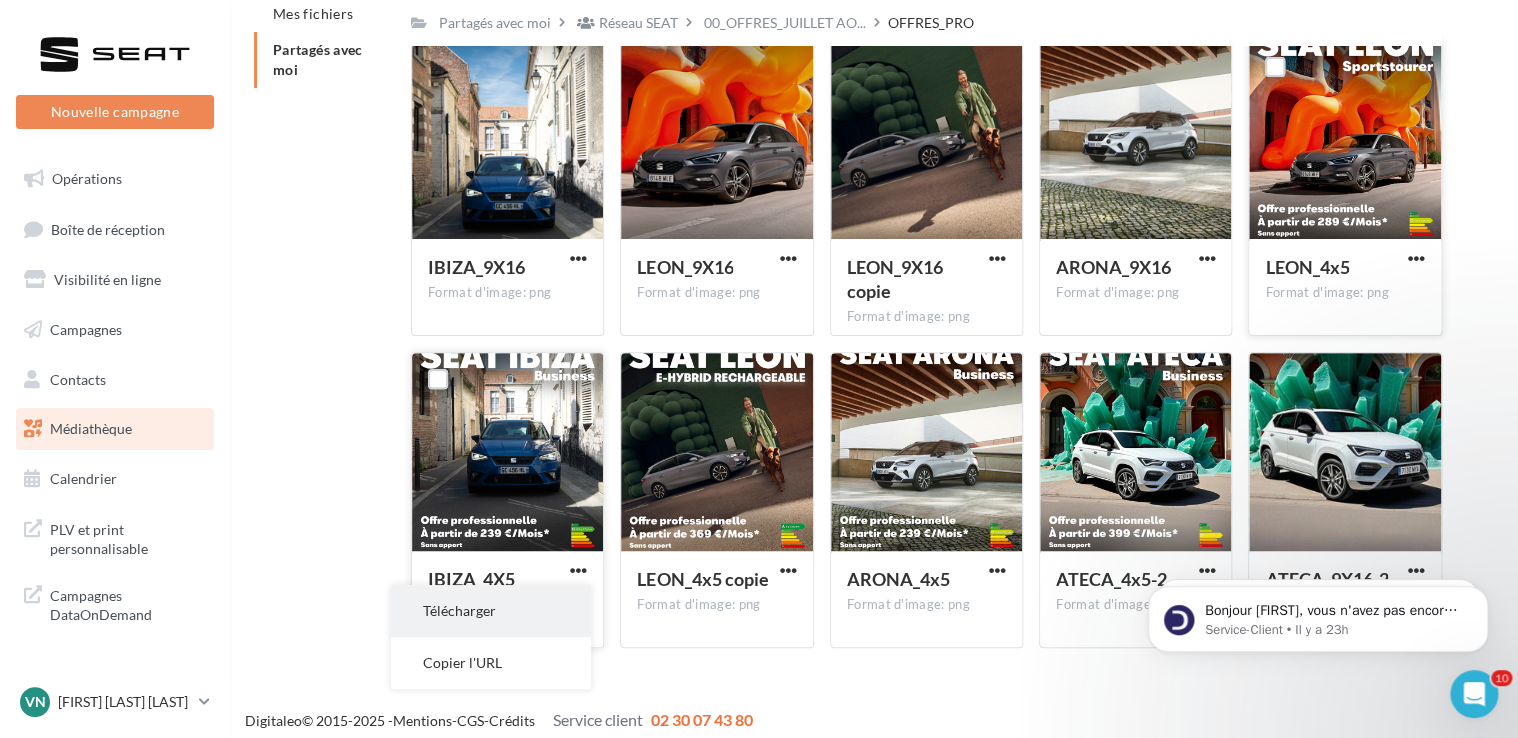 click on "Télécharger" at bounding box center (491, 611) 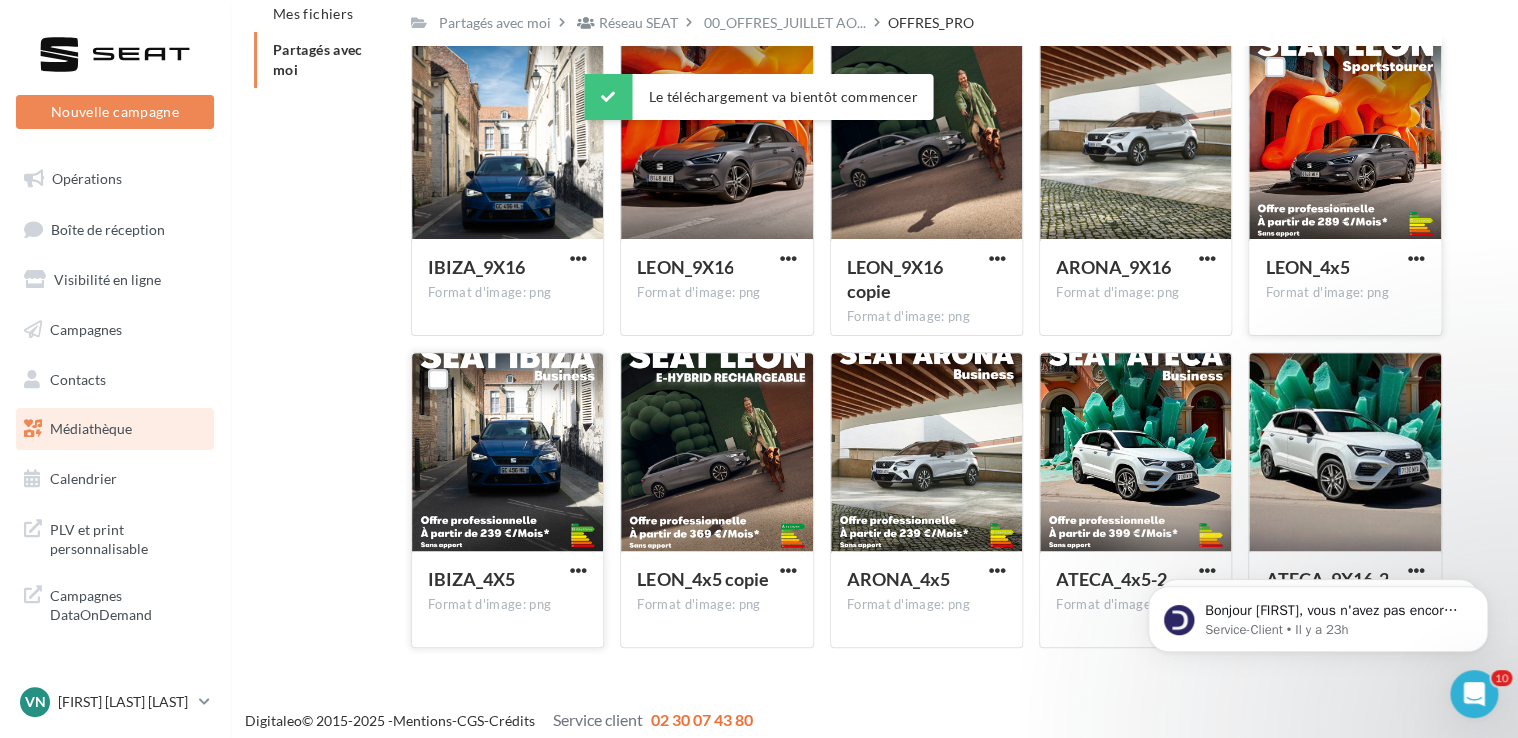 click on "Nouvelle campagne
Nouvelle campagne
Opérations
Boîte de réception
Visibilité en ligne
Campagnes
Contacts
Mes cibles
Médiathèque
Calendrier" at bounding box center (759, 325) 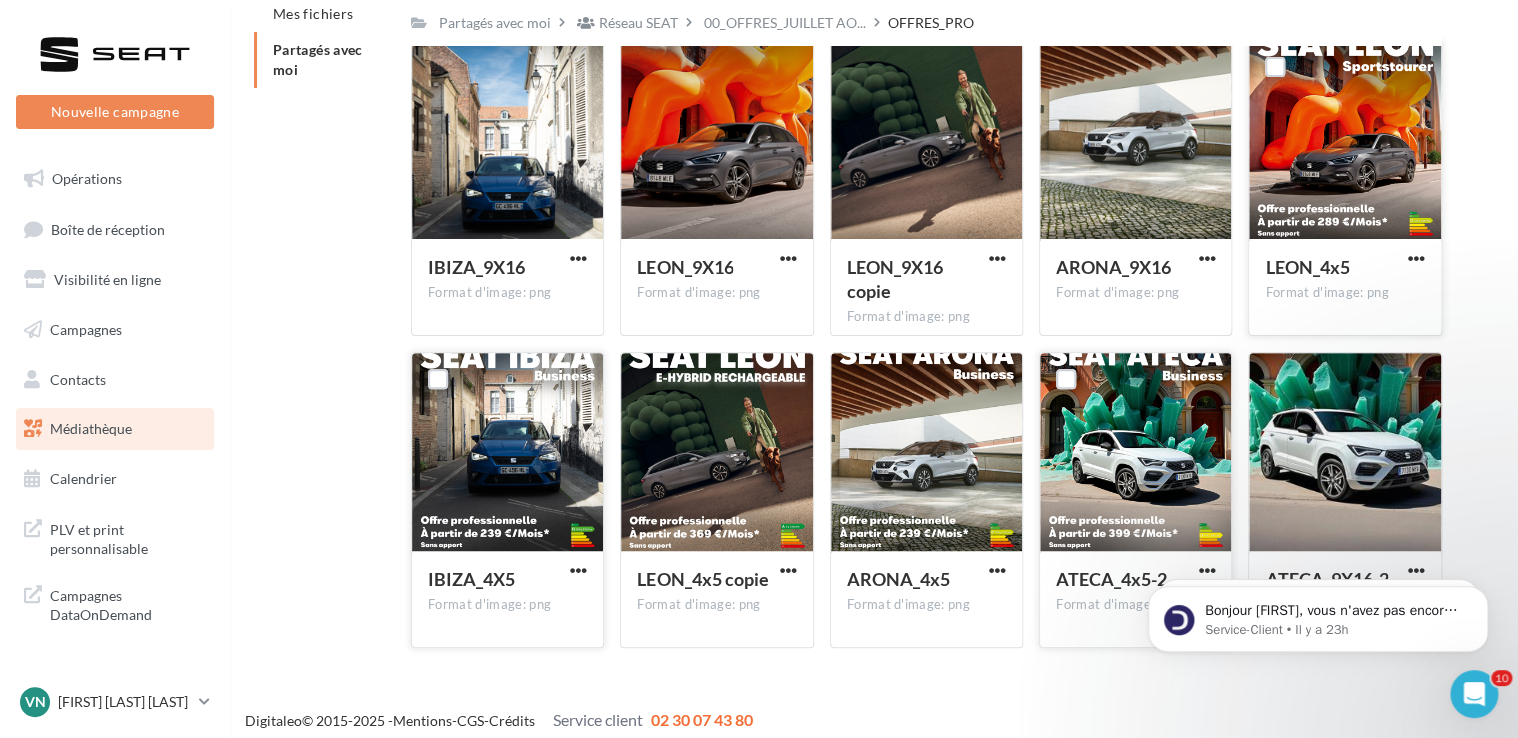 scroll, scrollTop: 144, scrollLeft: 0, axis: vertical 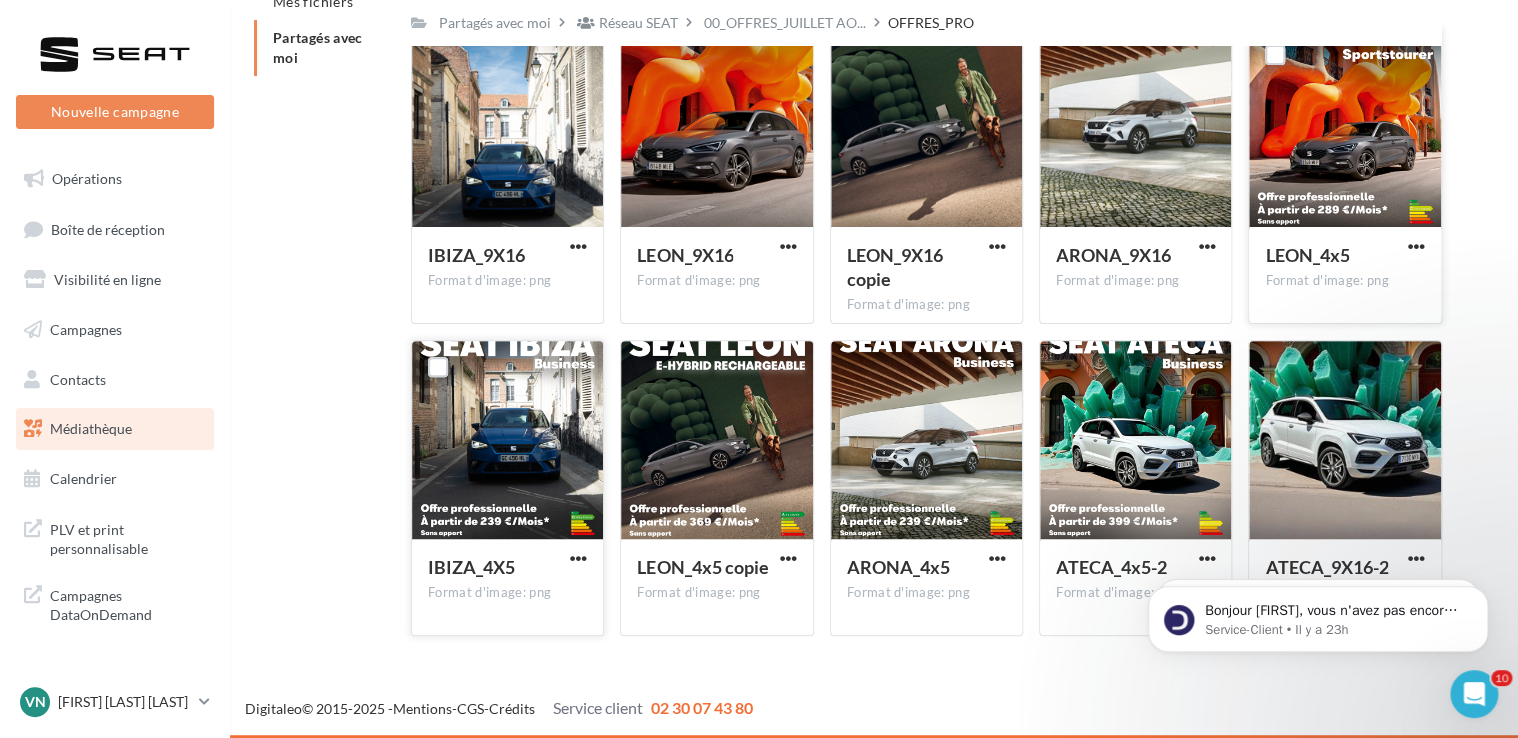 click on "Bonjour [FIRST], vous n'avez pas encore souscrit au module Marketing Direct ? Pour cela, c'est simple et rapide ! Afin de pouvoir utiliser le module marketing direct, il suffit de bien compléter le contrat en cliquant sur le lien suivant : Je remplis le contrat Service-Client • Il y a 23h Horaires d’été pour le service client ☀️ Du 28/07 au 29/08, notre service client passe en horaires d'été : - Lundi à jeudi : 9h-12h30 / 14h-18h - Vendredi : 9h-12h30 / 14h-17h30 Le service sera exceptionnellement fermé les 28 & 29 août. Notre agent d'aide et notre aide en ligne restent disponibles en continu pour vous accompagner. Service-Client • Il y a 23h" at bounding box center [1318, 614] 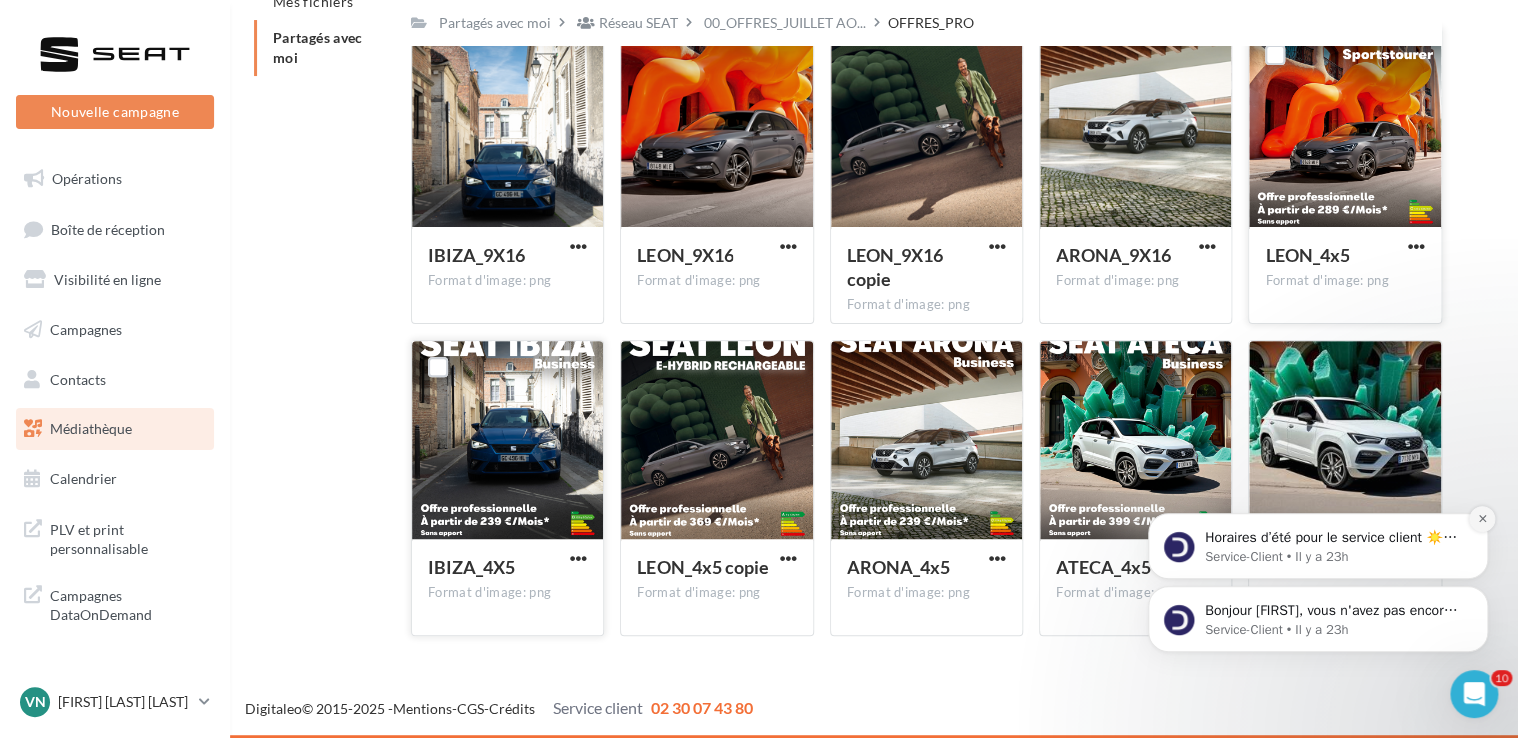click 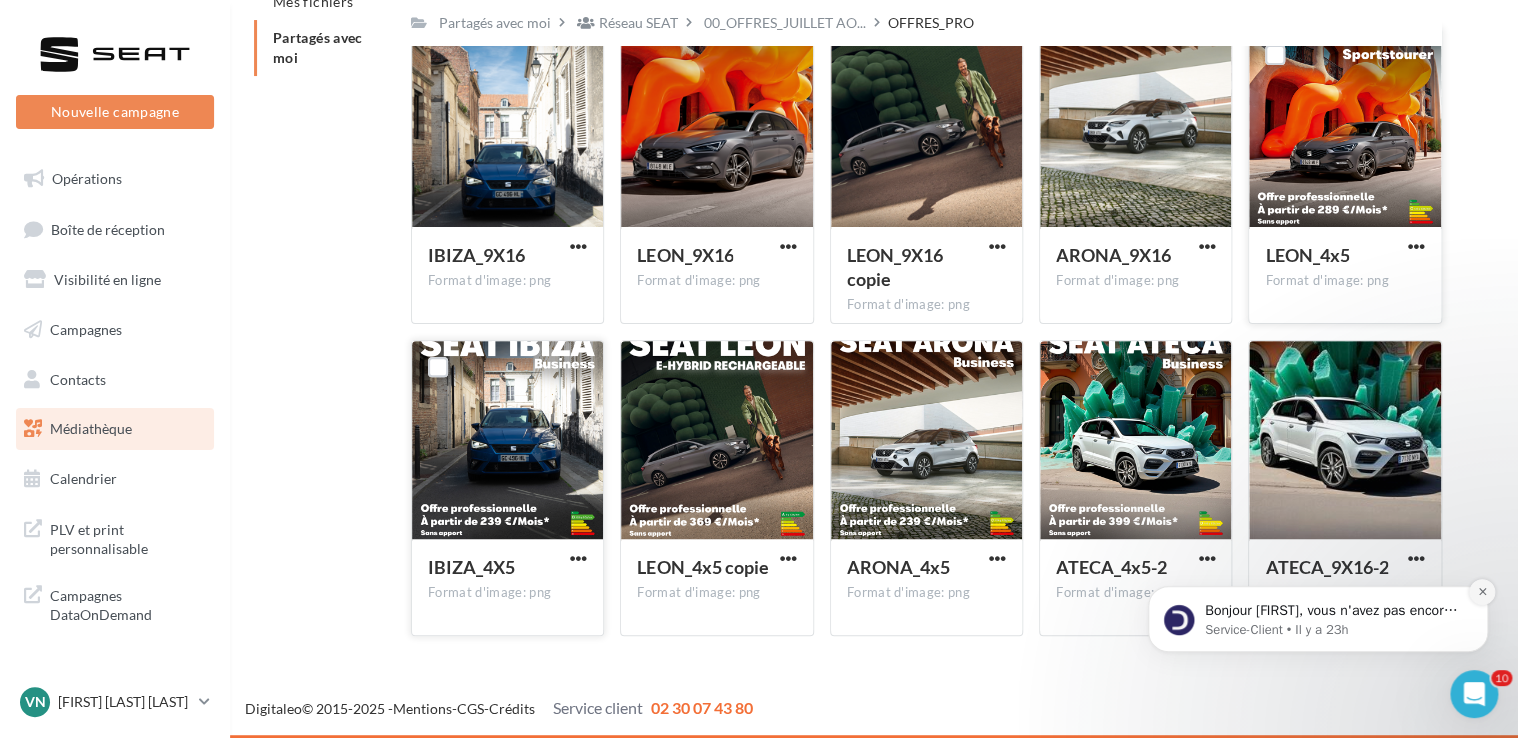 click 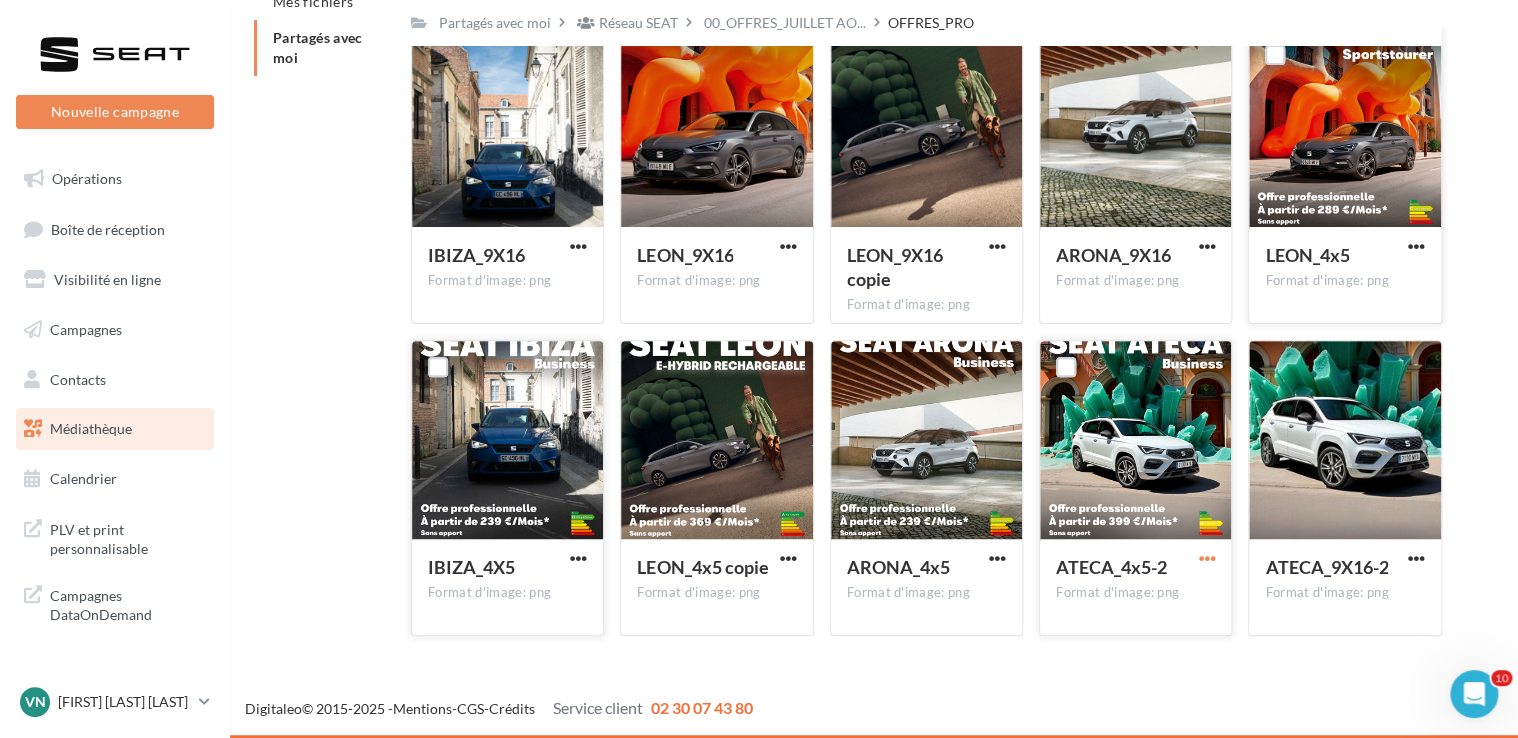 click at bounding box center [1206, 558] 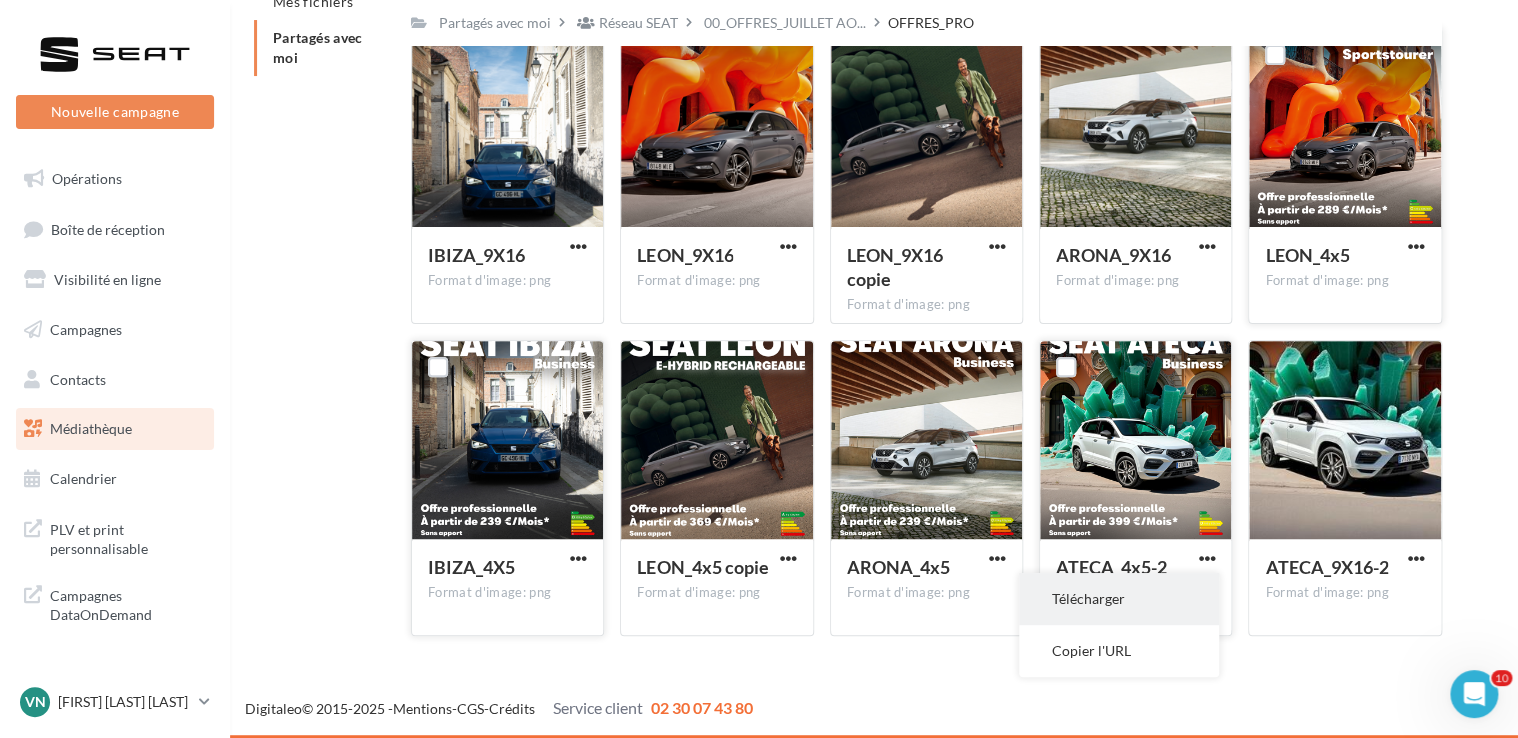click on "Télécharger" at bounding box center (1119, 599) 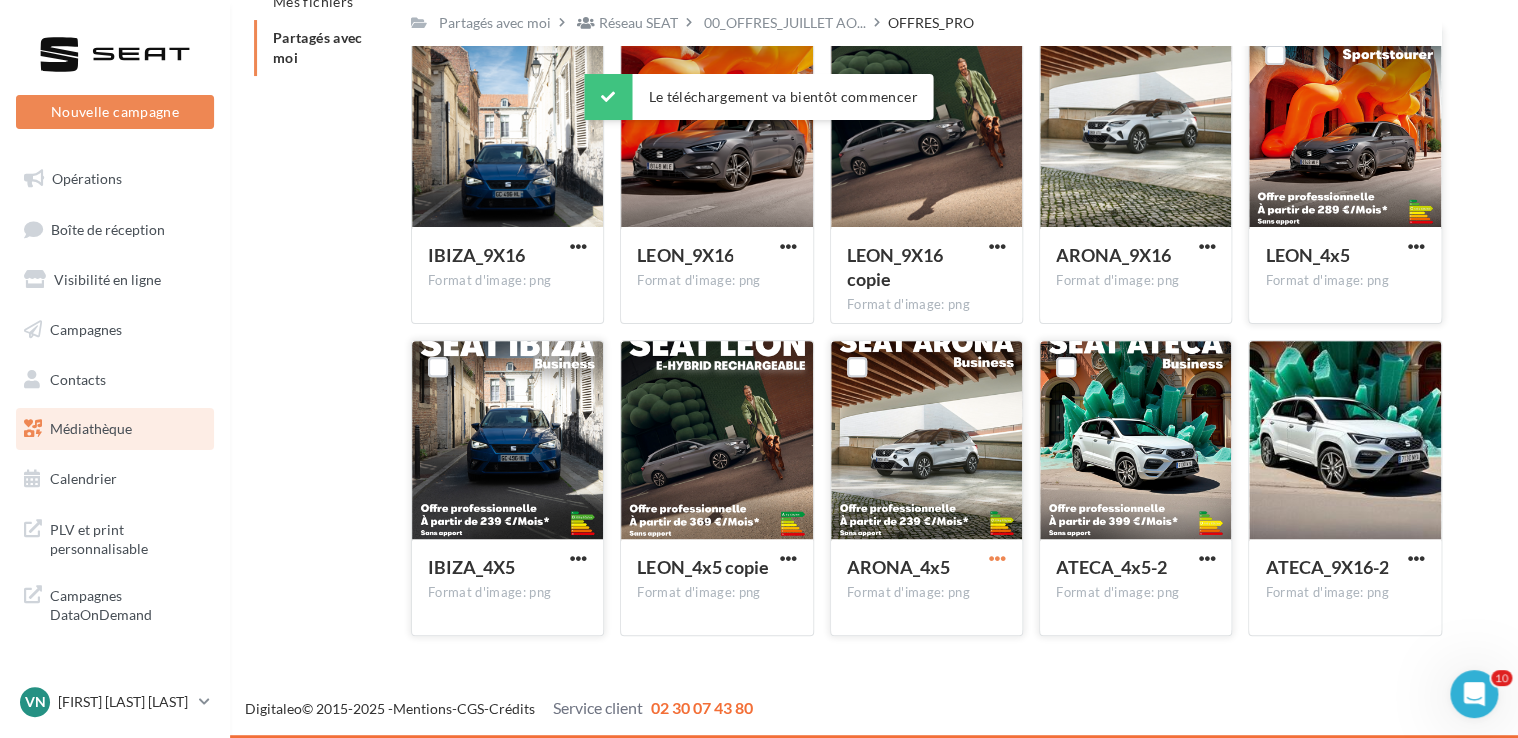 click at bounding box center [997, 558] 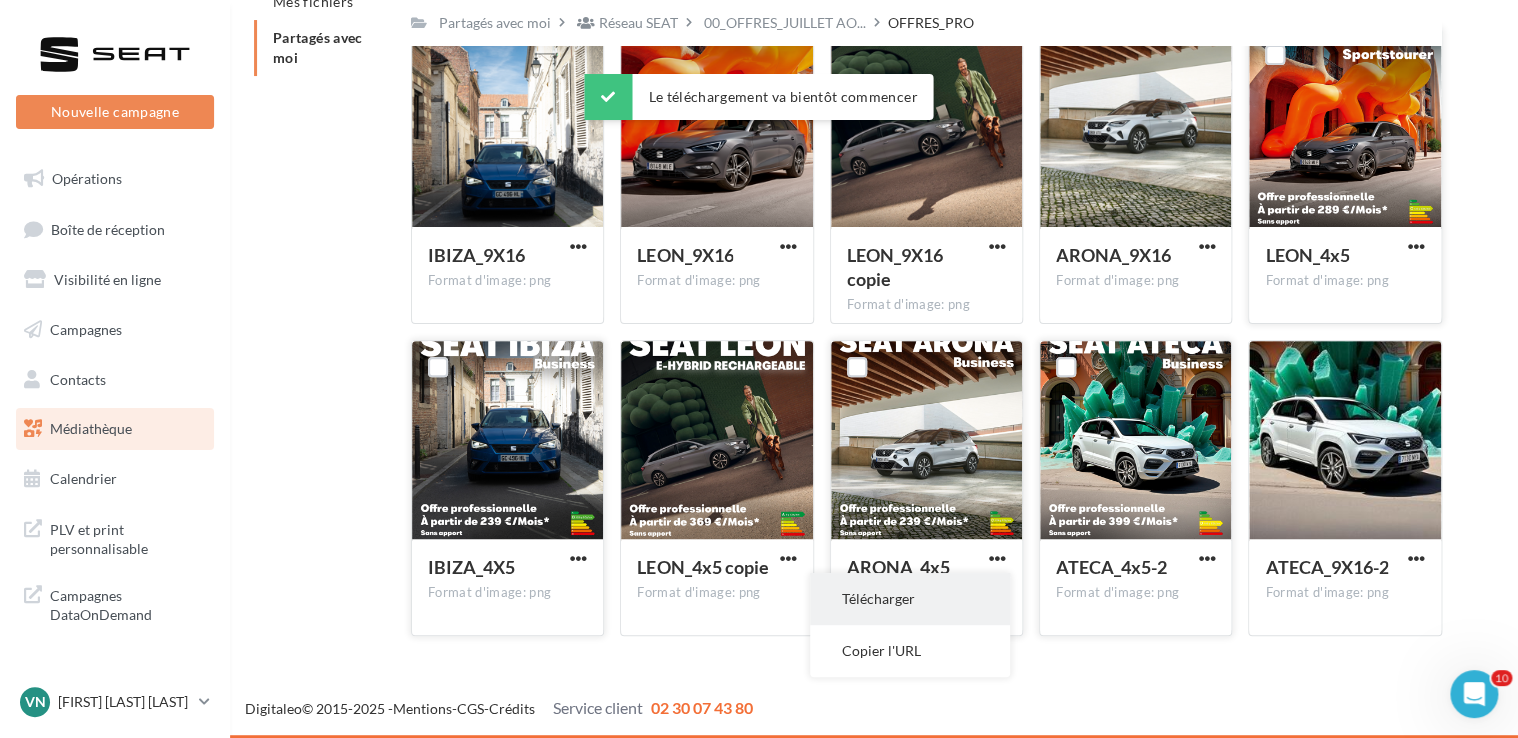 click on "Télécharger" at bounding box center (910, 599) 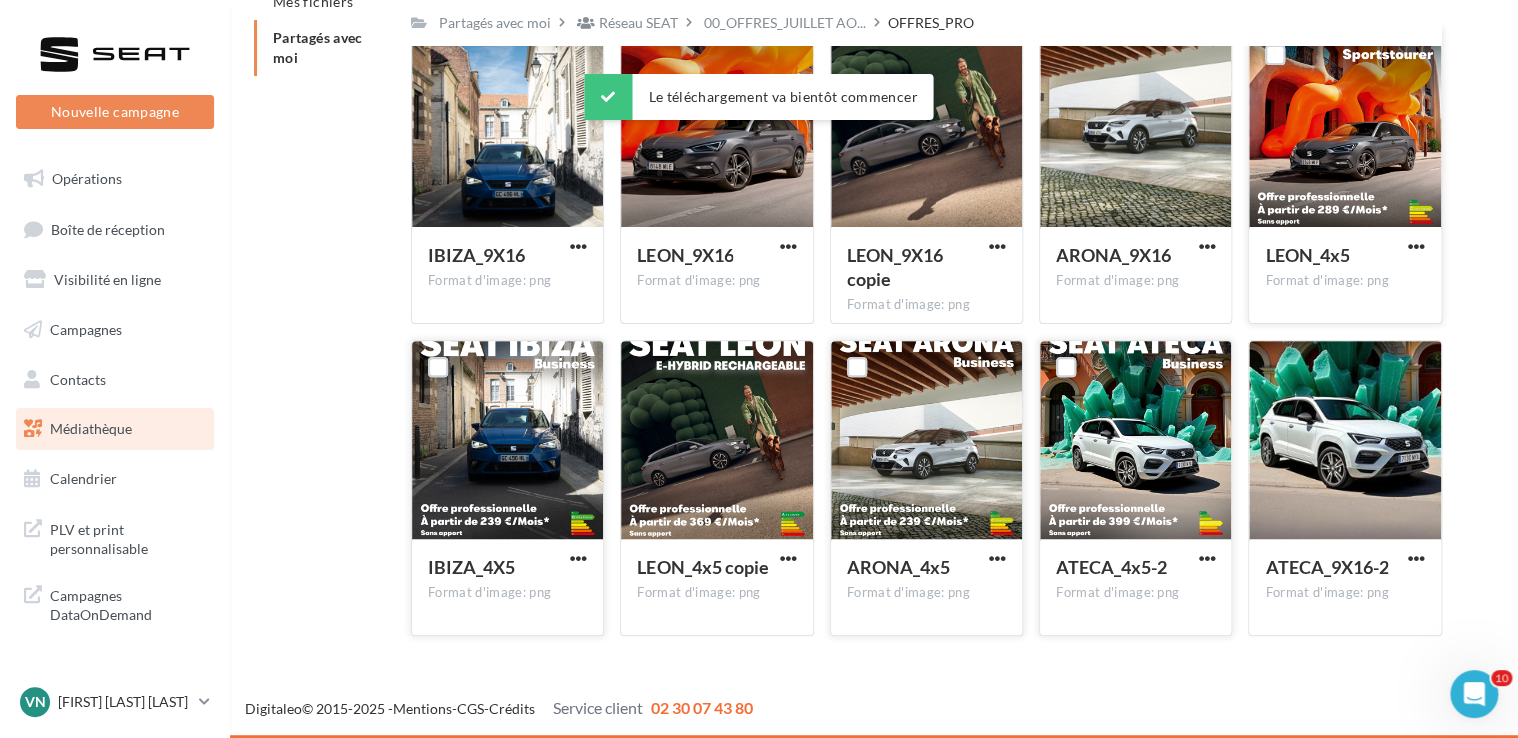 click on "Nouvelle campagne
Nouvelle campagne
Opérations
Boîte de réception
Visibilité en ligne
Campagnes
Contacts
Mes cibles
Médiathèque
Calendrier" at bounding box center (759, 313) 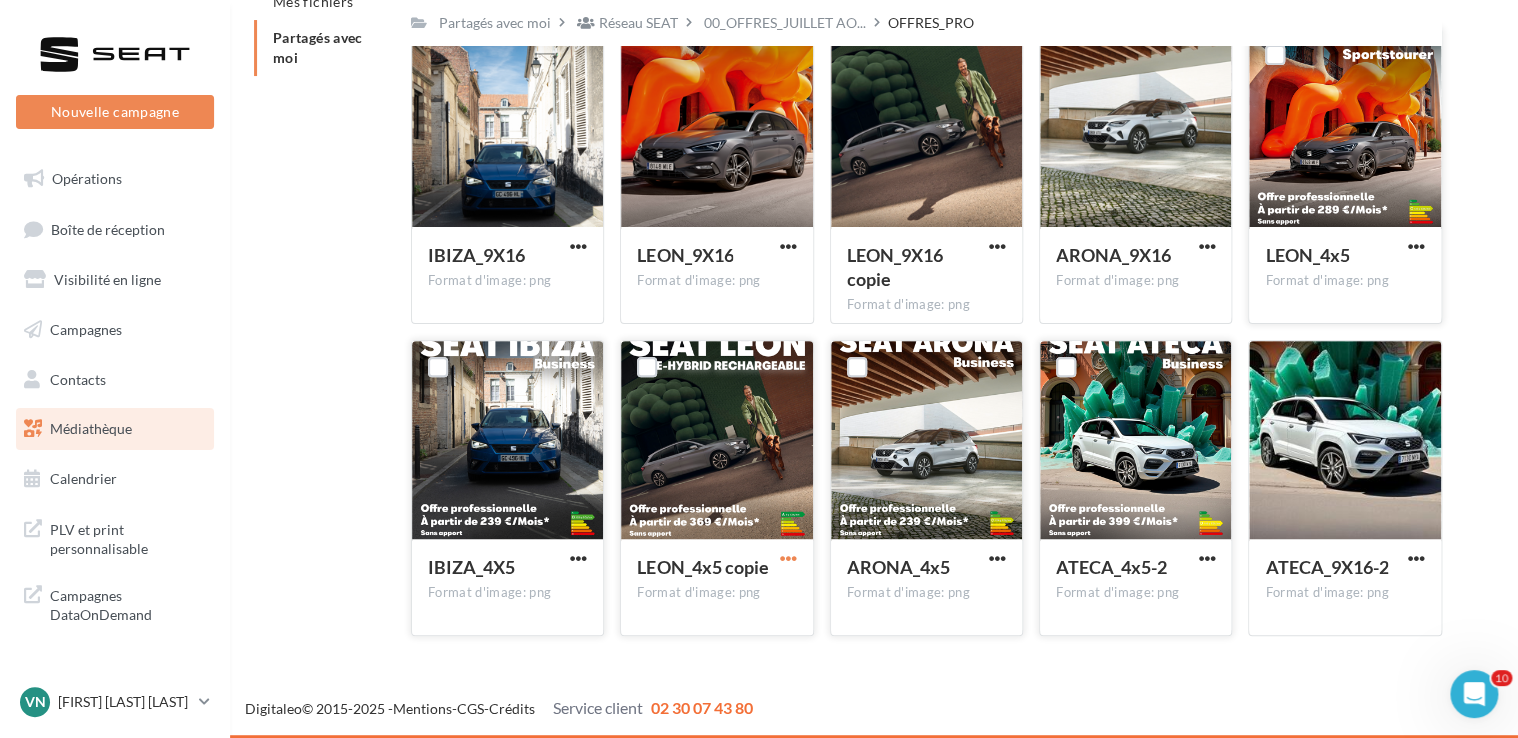 click at bounding box center [788, 558] 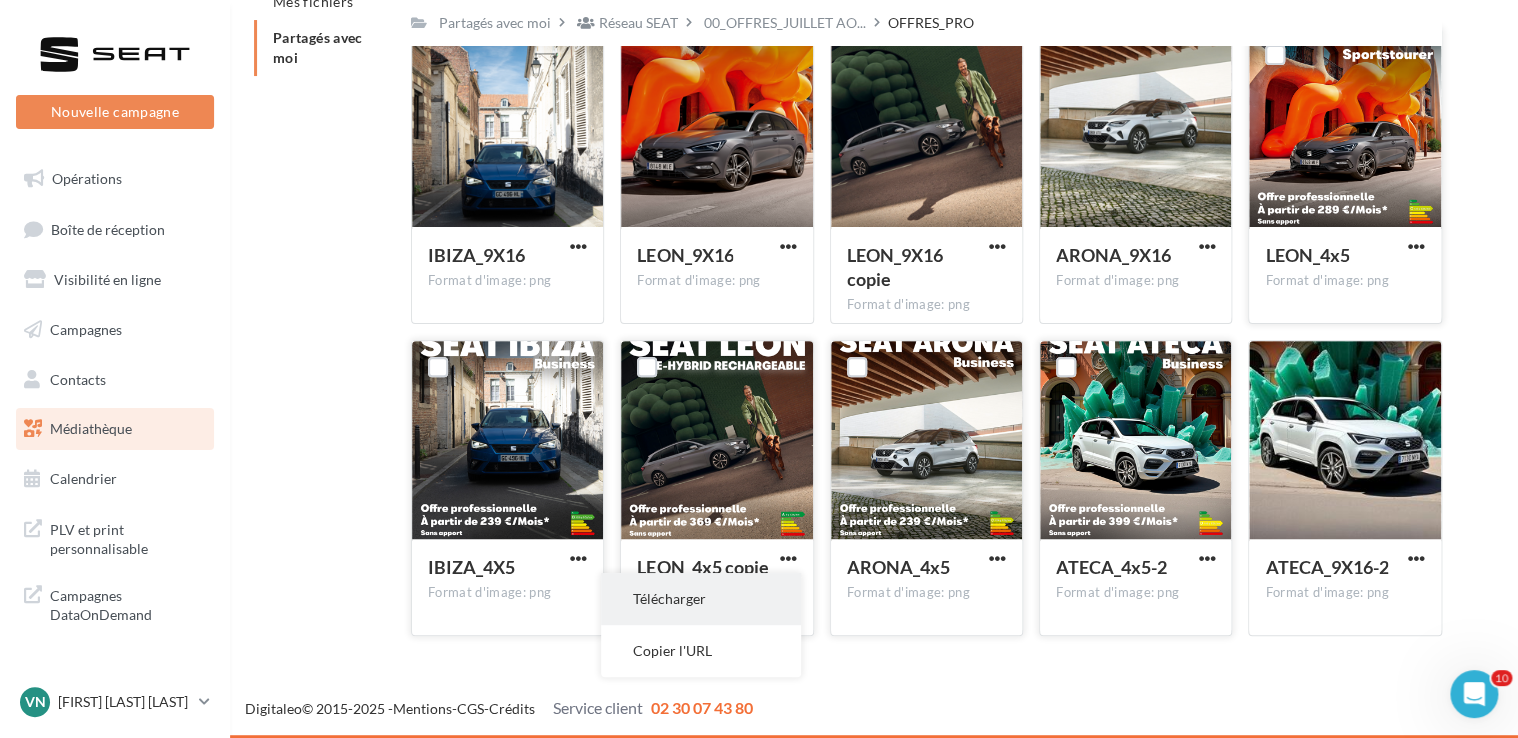 click on "Télécharger" at bounding box center [701, 599] 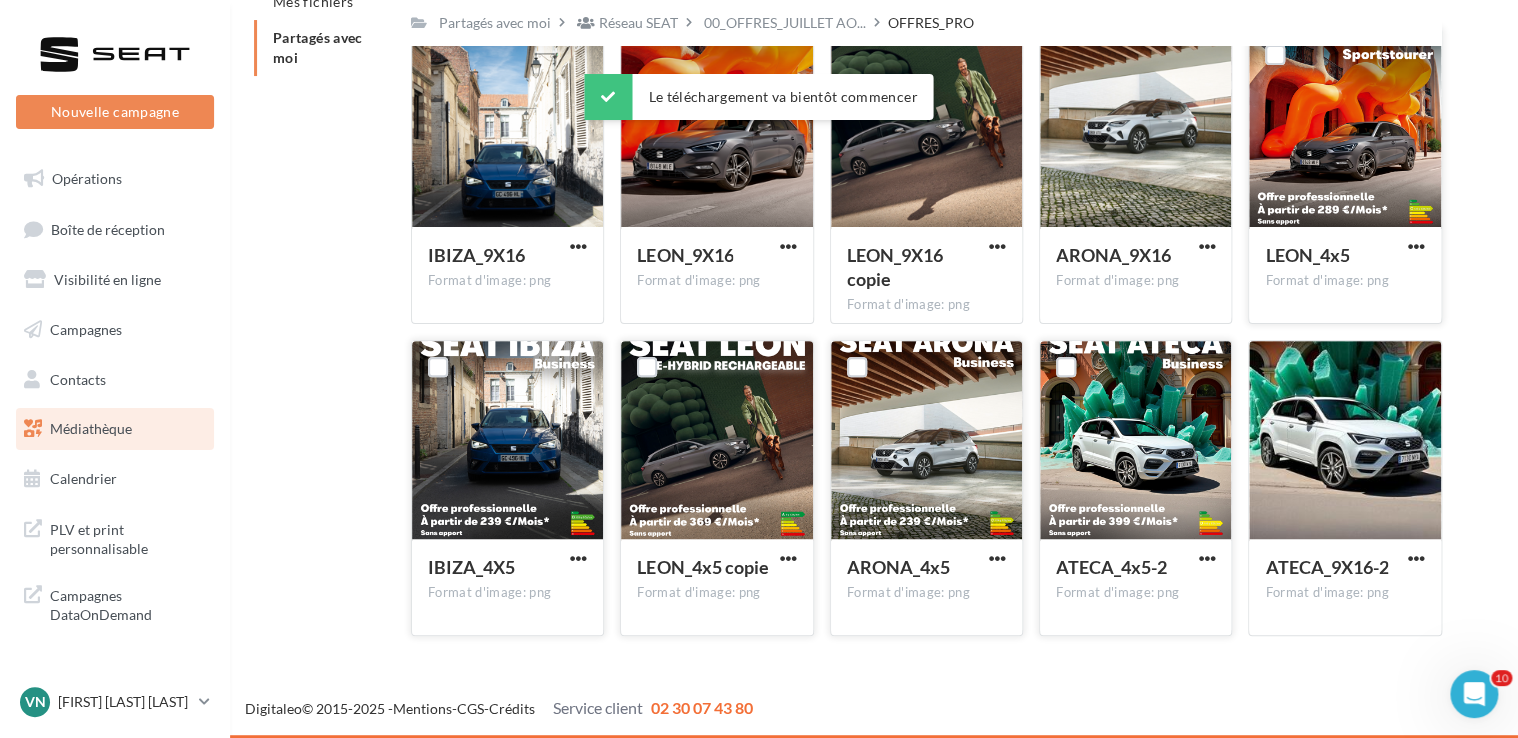 click on "Nouvelle campagne
Nouvelle campagne
Opérations
Boîte de réception
Visibilité en ligne
Campagnes
Contacts
Mes cibles
Médiathèque
Calendrier" at bounding box center (759, 313) 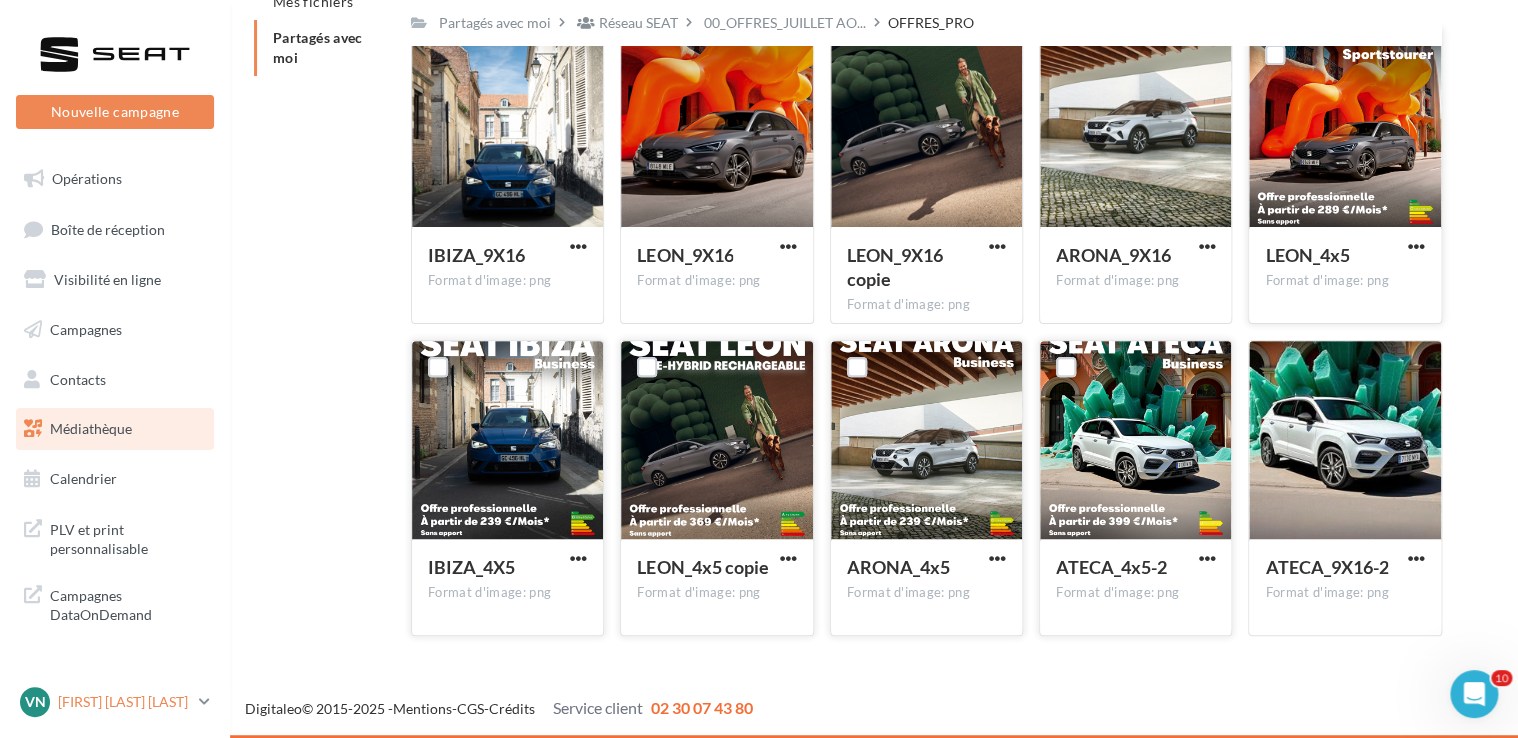 click on "[FIRST] [LAST] [LAST]" at bounding box center [124, 702] 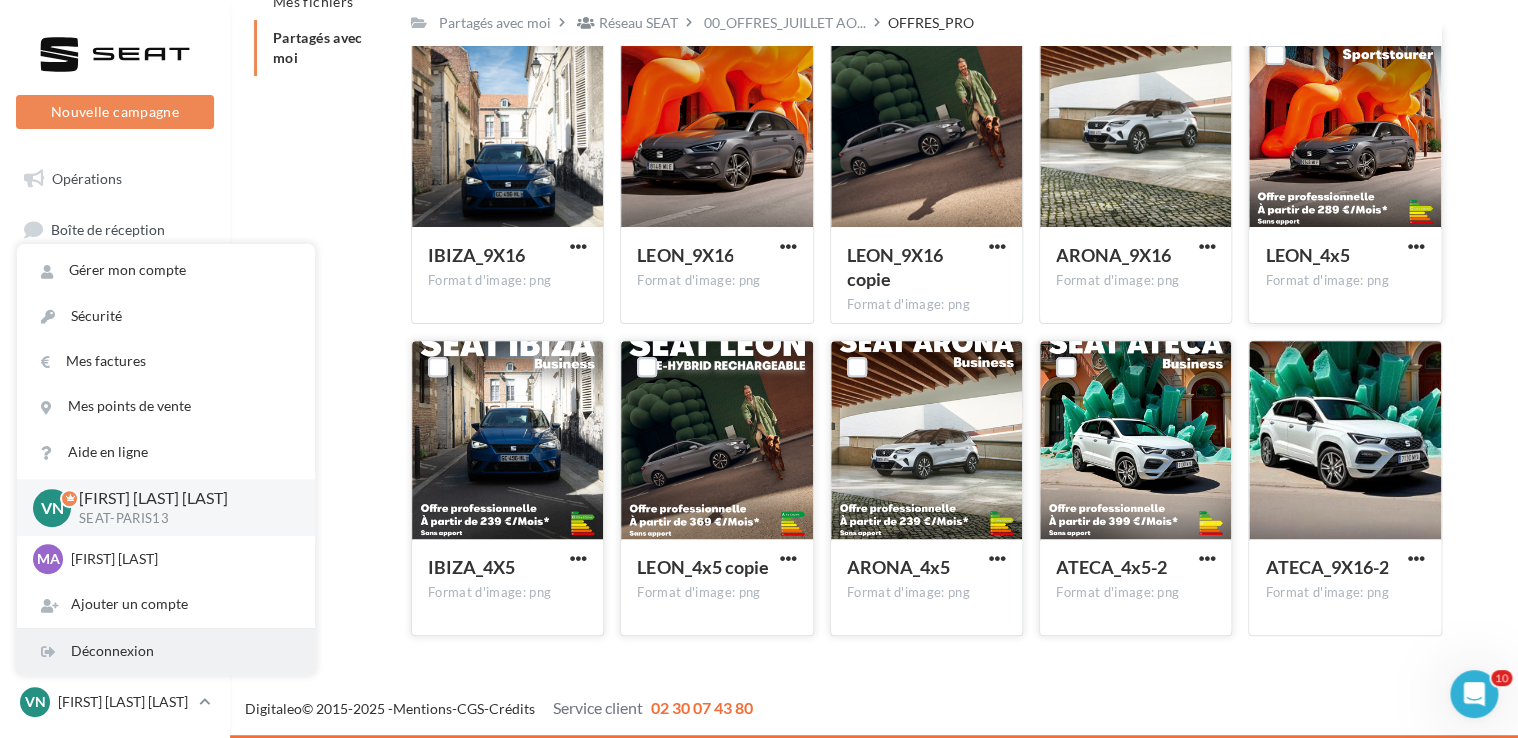 click on "Déconnexion" at bounding box center (166, 651) 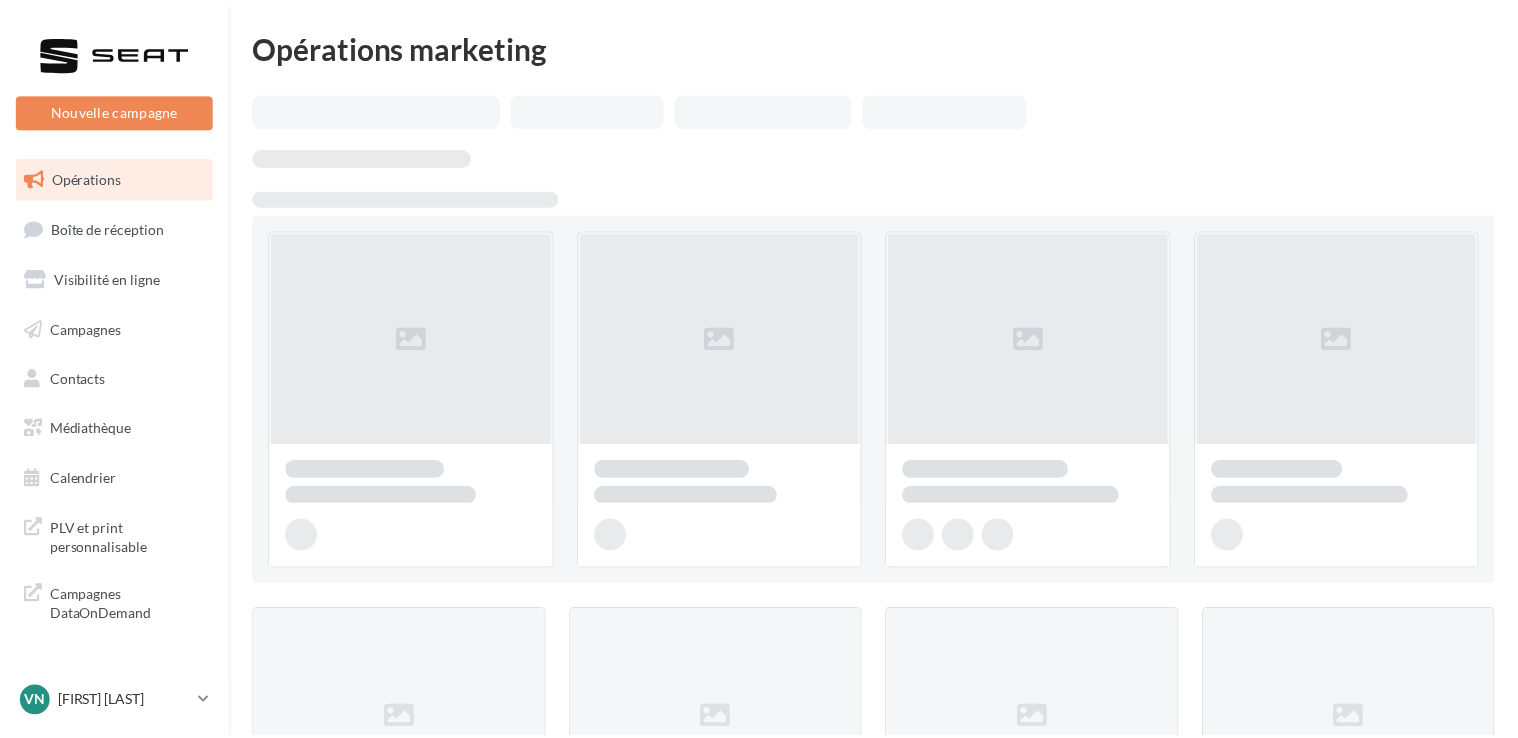 scroll, scrollTop: 0, scrollLeft: 0, axis: both 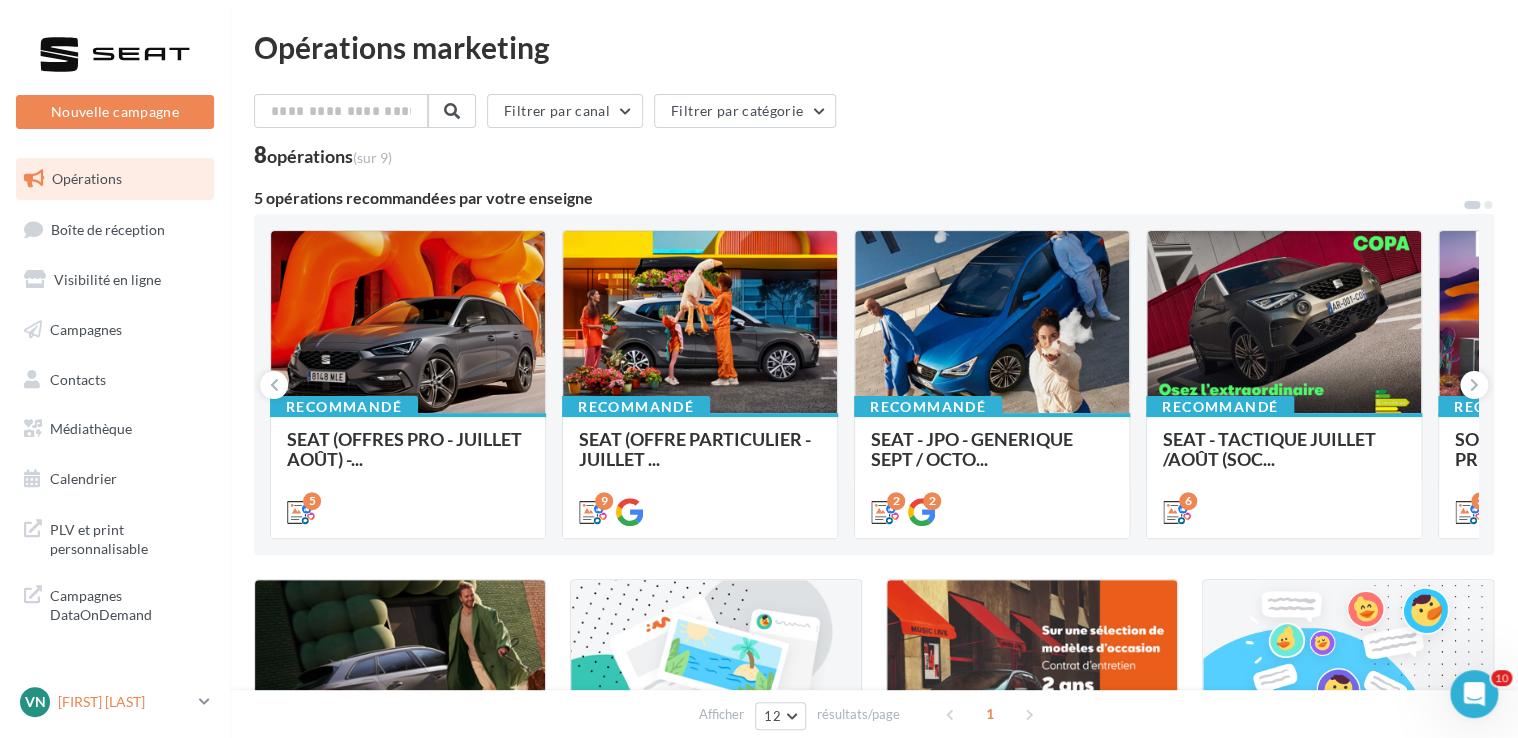 click on "[FIRST] [LAST] [LAST]" at bounding box center (124, 702) 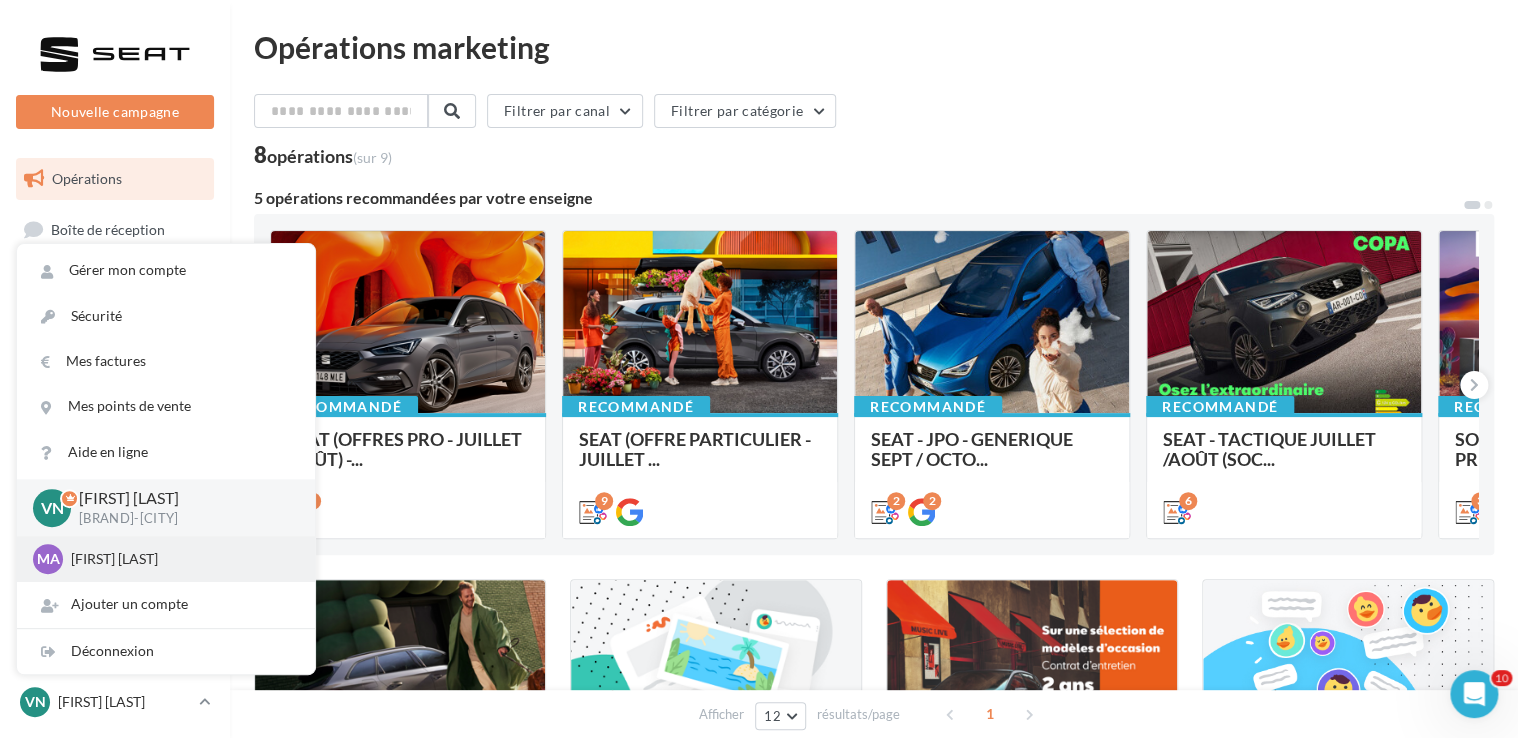 click on "MA     MAELYS AUVRAY   cupra_paris13" at bounding box center [166, 559] 